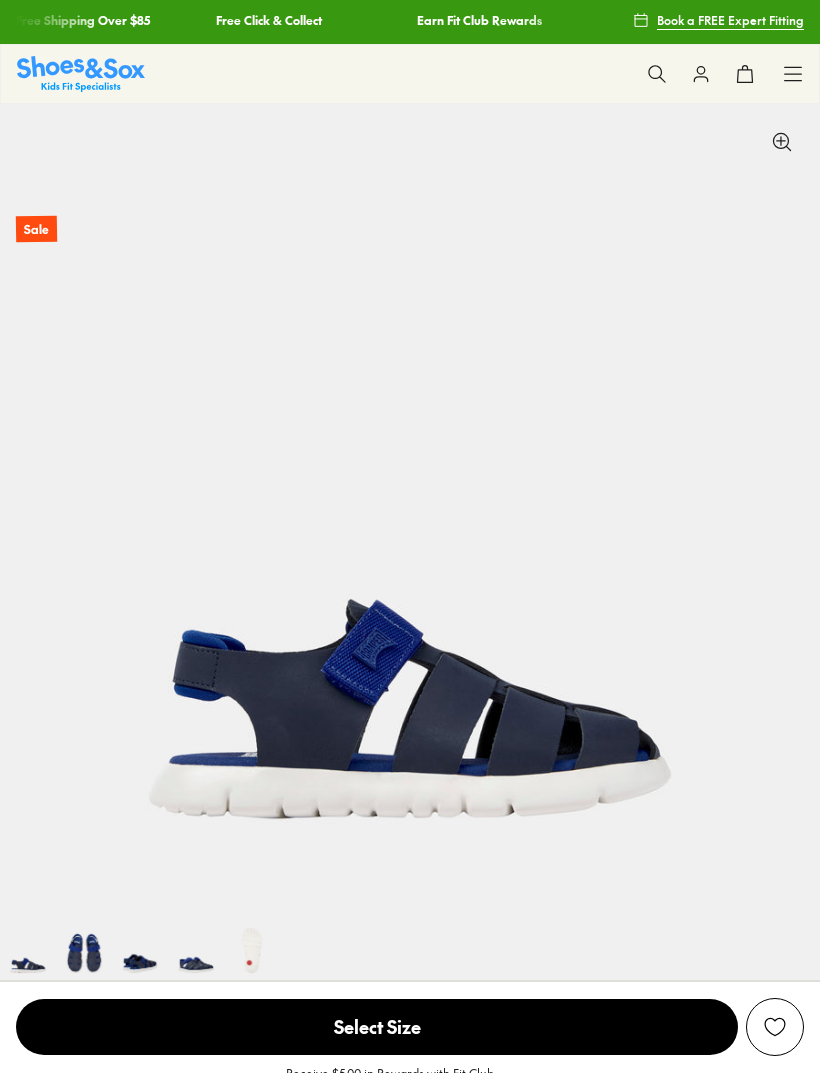 scroll, scrollTop: 328, scrollLeft: 0, axis: vertical 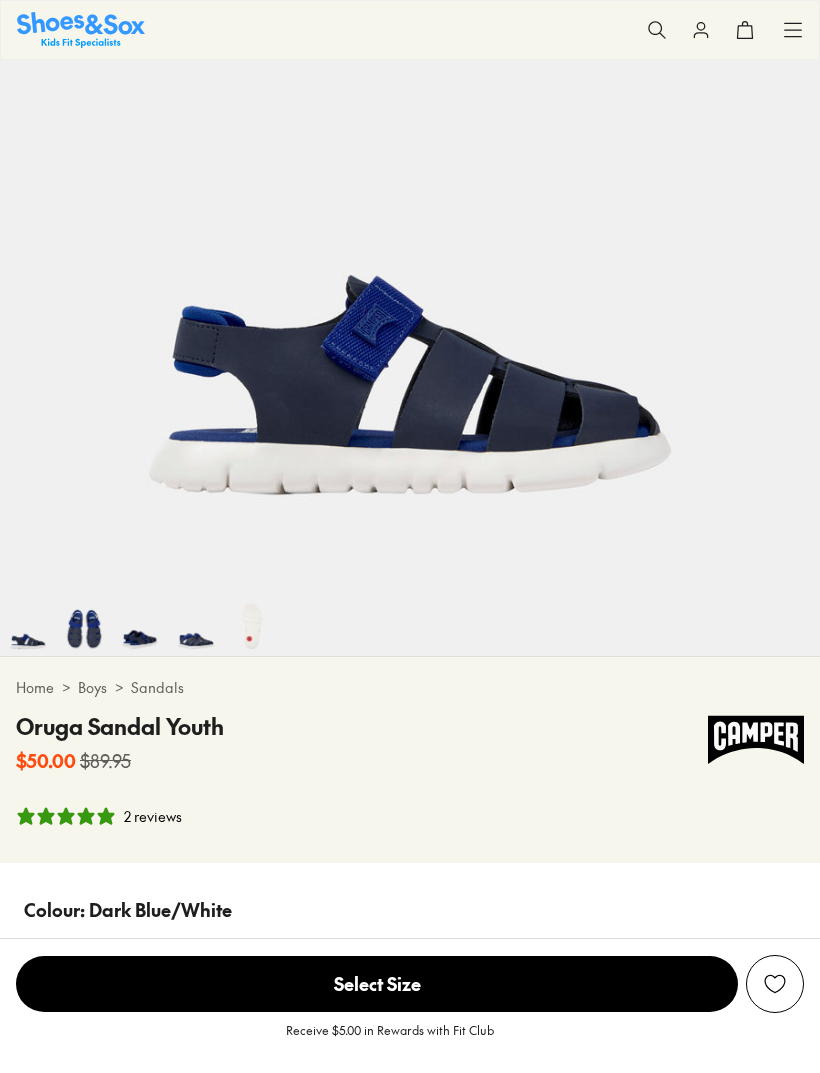 select on "*" 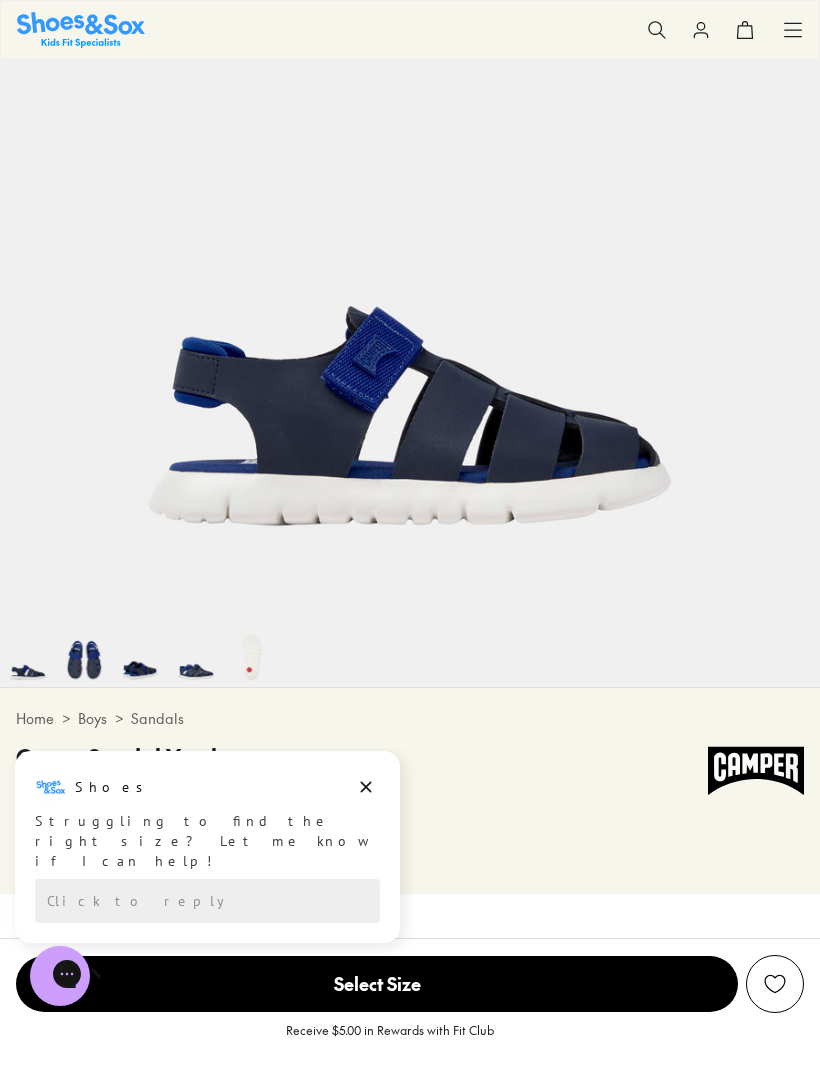 scroll, scrollTop: 296, scrollLeft: 0, axis: vertical 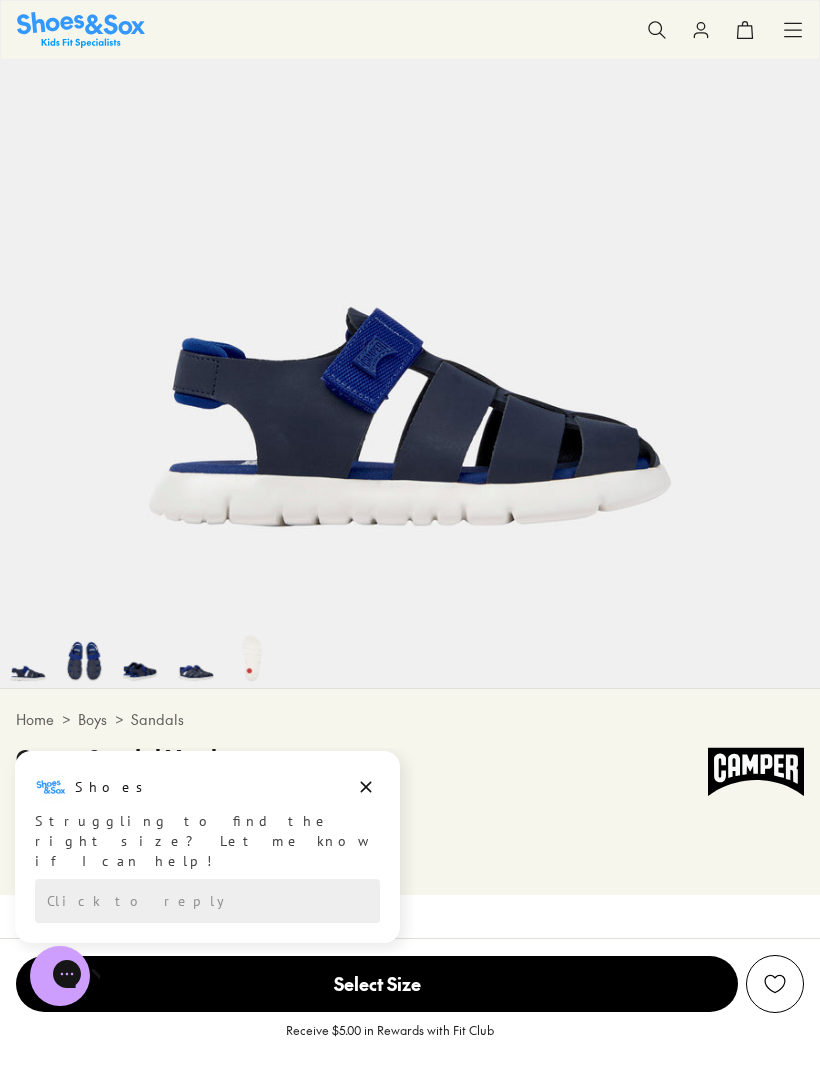 click 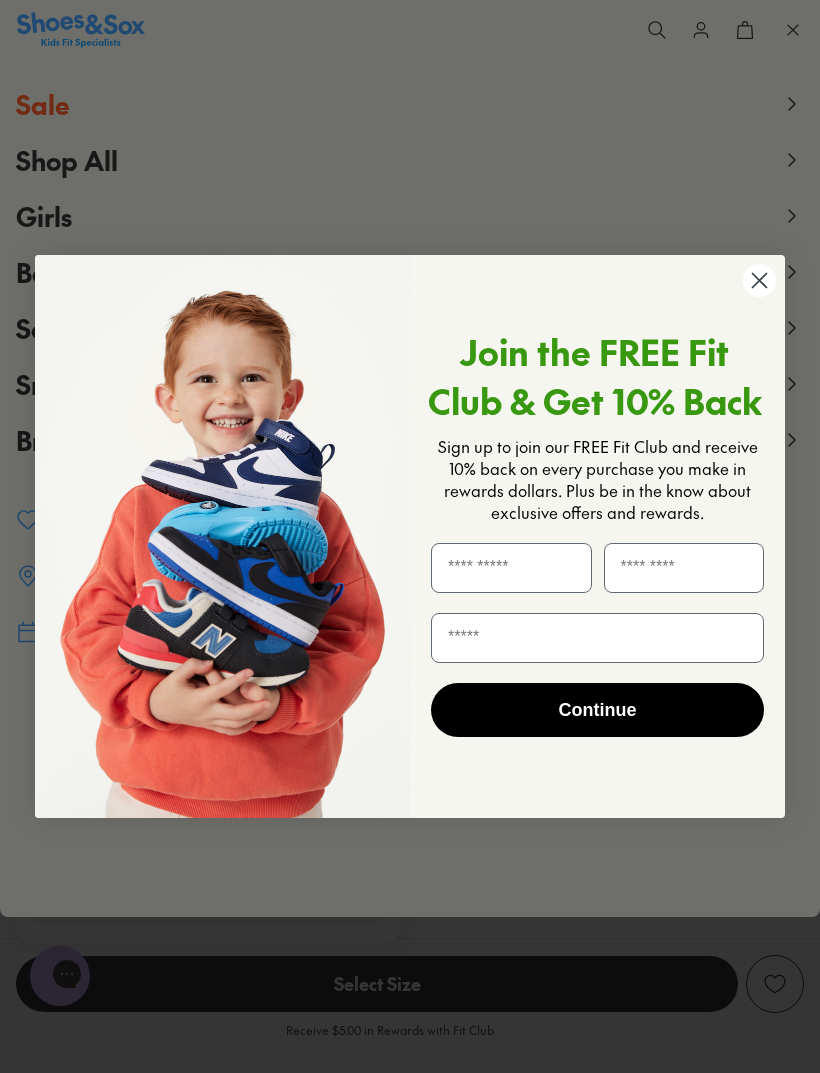 click 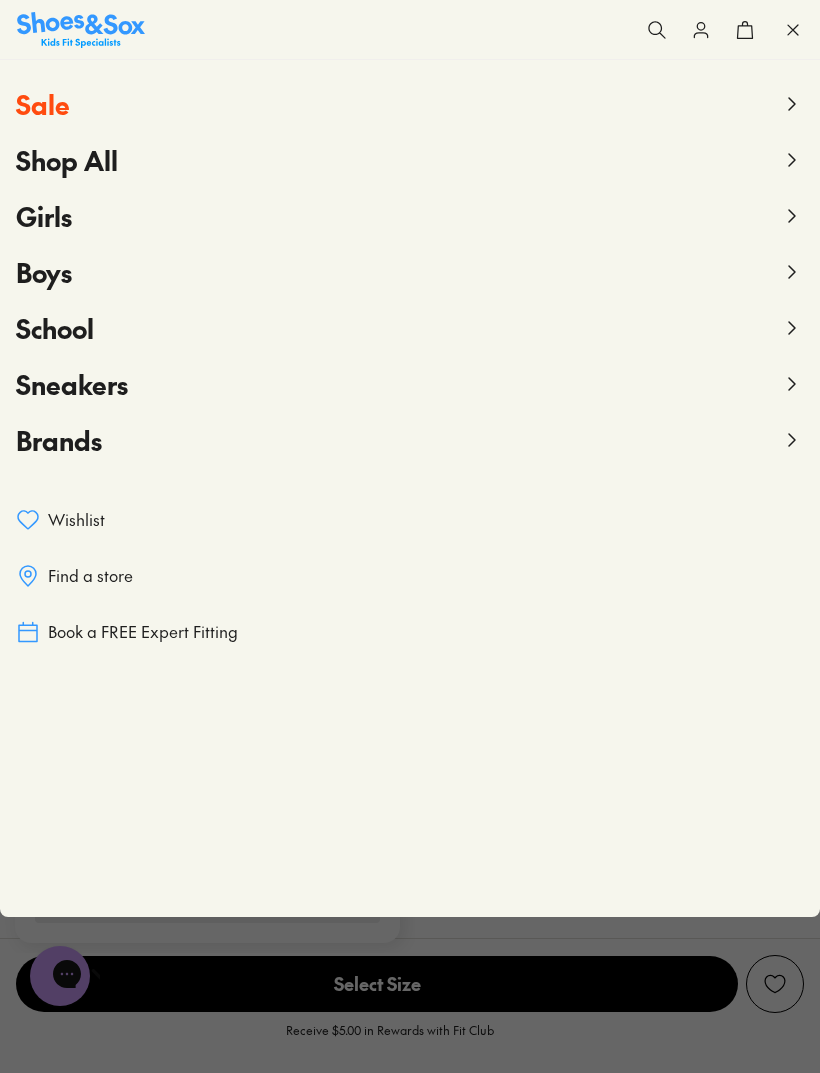 click on "Boys" at bounding box center (44, 272) 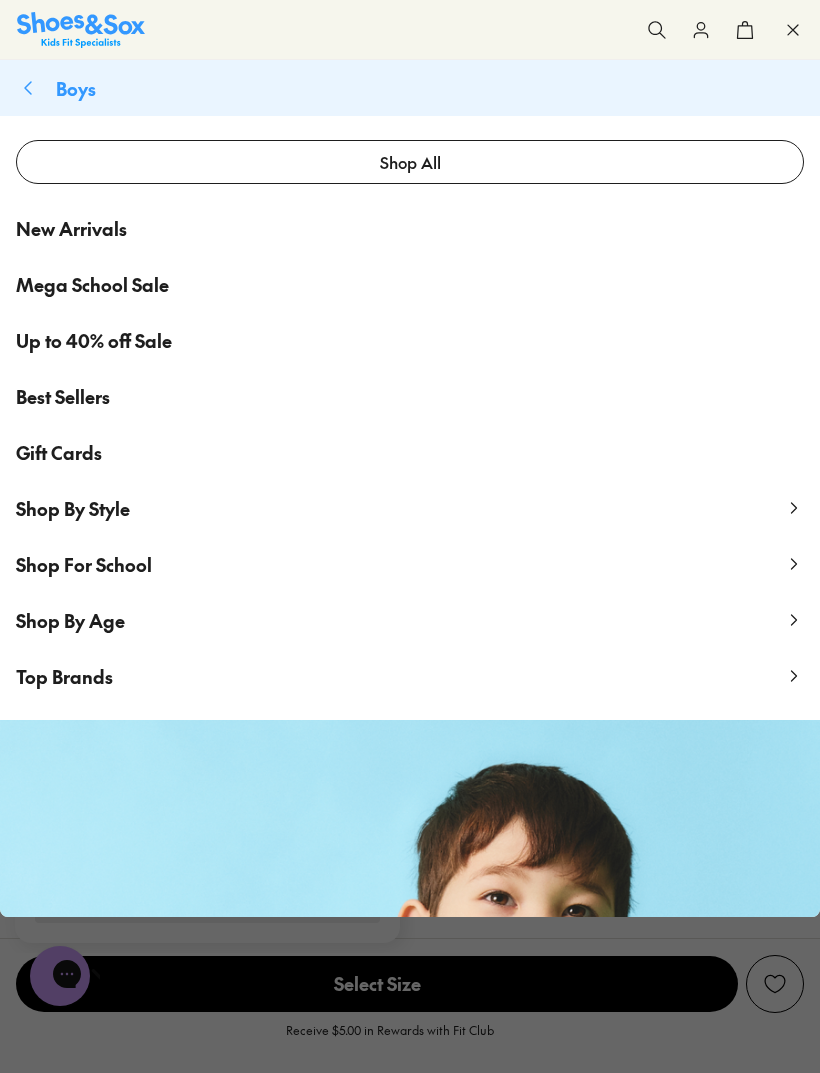 click on "New Arrivals" at bounding box center [71, 228] 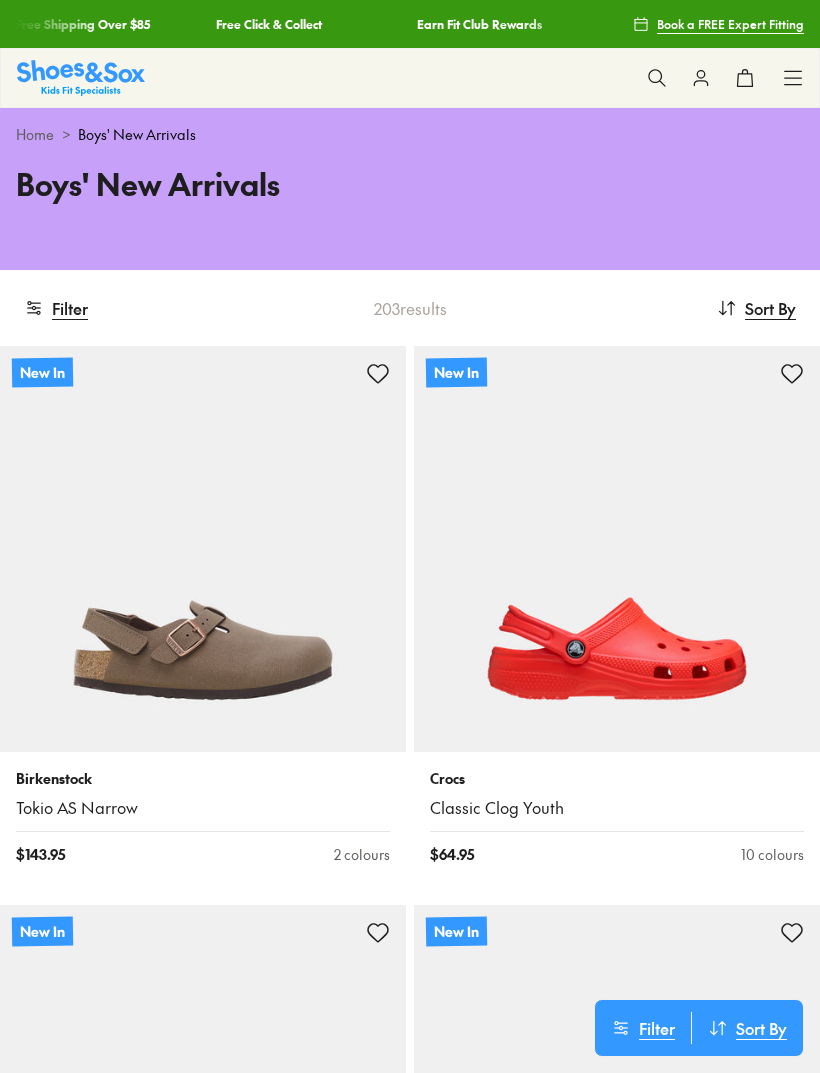 scroll, scrollTop: 0, scrollLeft: 0, axis: both 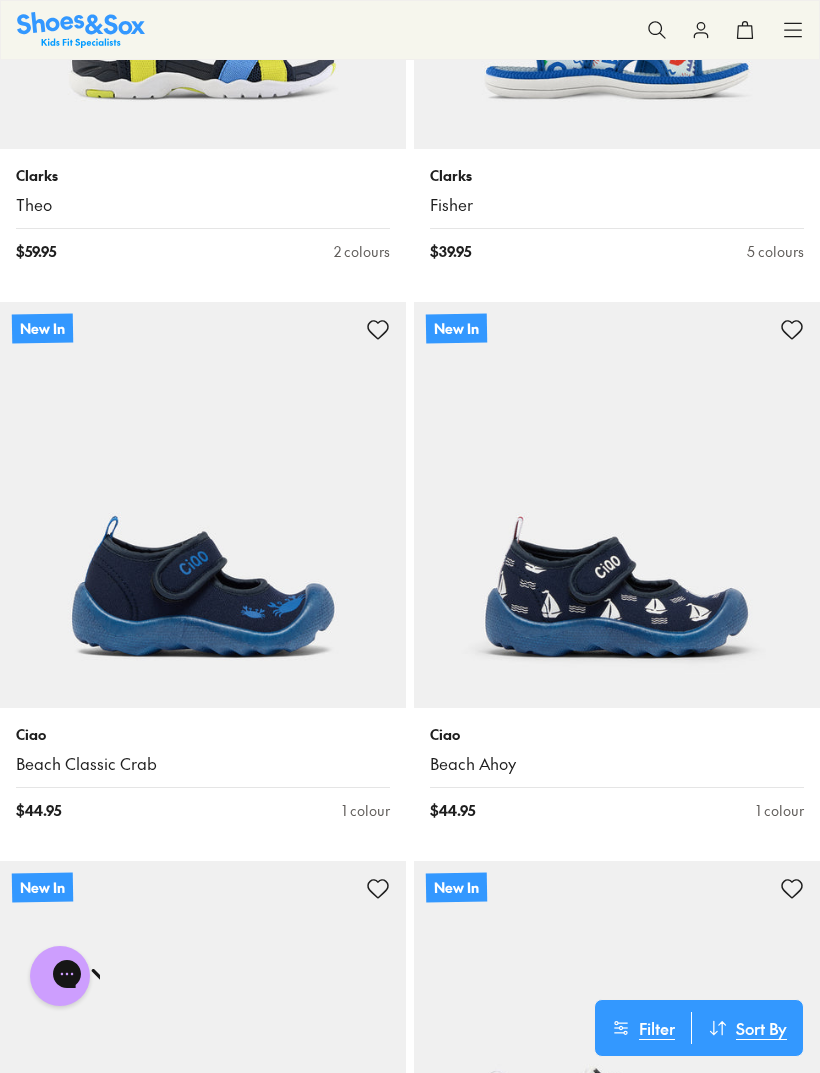 click on "New In Birkenstock Tokio AS Narrow $ 143.95 2 colours New In Crocs Classic Clog Youth $ 64.95 10 colours New In Crocs Classic Clog Infant $ 59.95 8 colours New In Birkenstock Arizona Flower Buckle $ 125.95 2 colours New In Converse Omega Trainer Sf Yth B $ 89.95 2 colours New In Skechers Flex Glow Ultra Infant $ 79.95 2 colours New In Converse Omega Trainer 2v Inf B $ 79.95 2 colours New In Converse Omega Trainer Sf Yth B $ 89.95 2 colours New In Birkenstock Arizona Flower Buckle $ 125.95 2 colours New In Asics Gel-Kayano 32 Grade School $ 179.95 1 colour New In Asics Gel-Kayano Black 32 Grade School $ 179.95 1 colour New In Converse Omega Trainer 2v Inf B $ 79.95 2 colours New In Clarks Theo $ 59.95 2 colours New In Clarks Finn $ 39.95 3 colours New In Clarks Apollo $ 69.95 1 colour New In Clarks Atlas $ 69.95 1 colour New In Clarks Fisher $ 39.95 5 colours New In Clarks Theo $ 59.95 2 colours New In Clarks Fisher $ 39.95 5 colours New In Ciao Beach Classic Crab $ 44.95 1 colour New In Ciao Beach Ahoy $ $ $" at bounding box center (410, -1951) 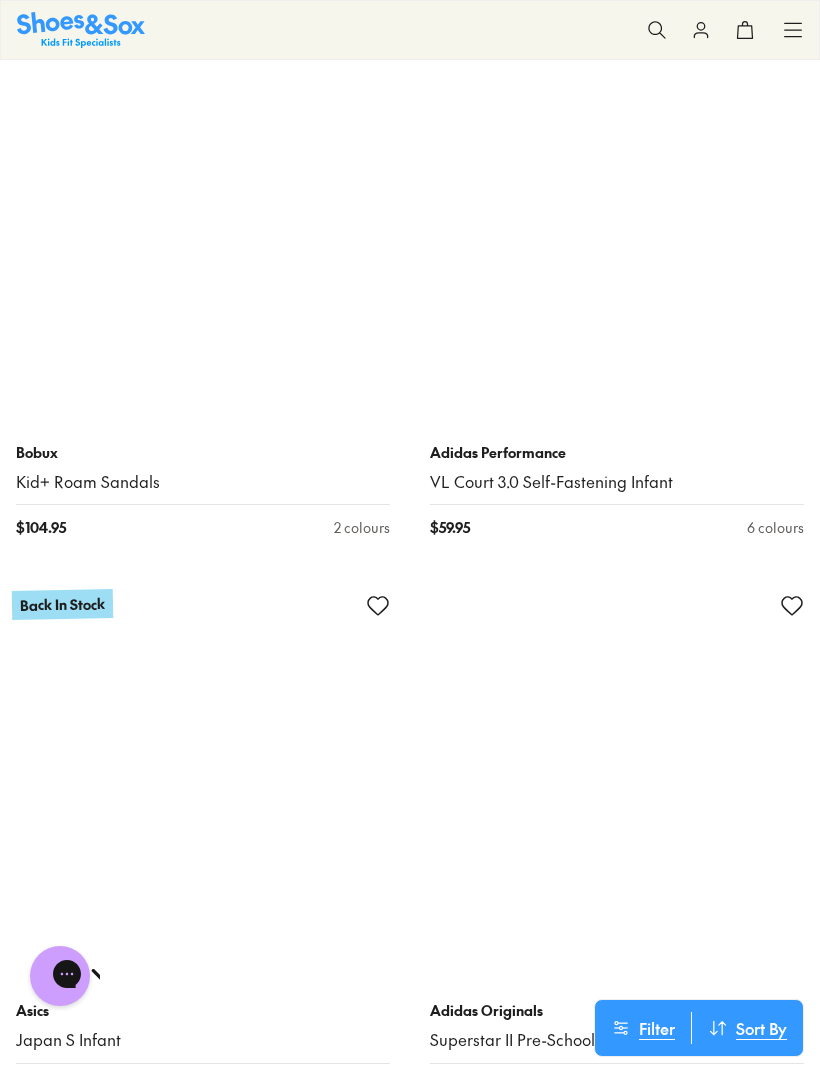 scroll, scrollTop: 26610, scrollLeft: 0, axis: vertical 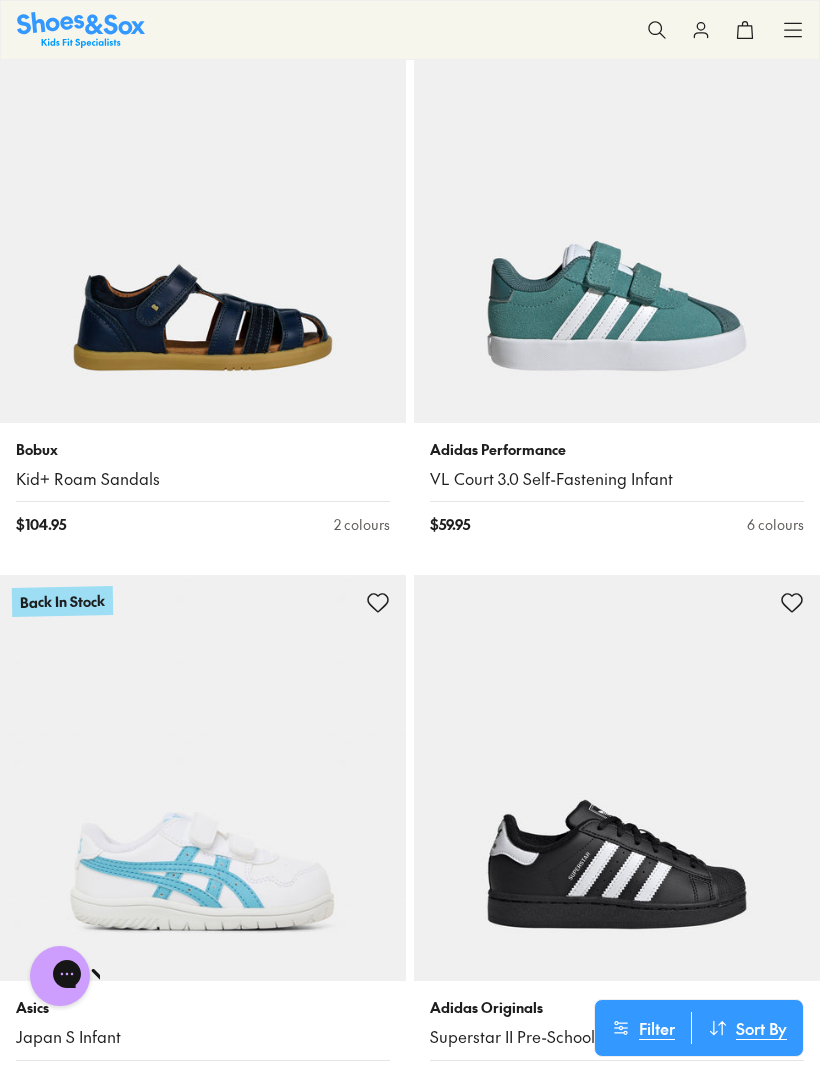 click at bounding box center [203, 220] 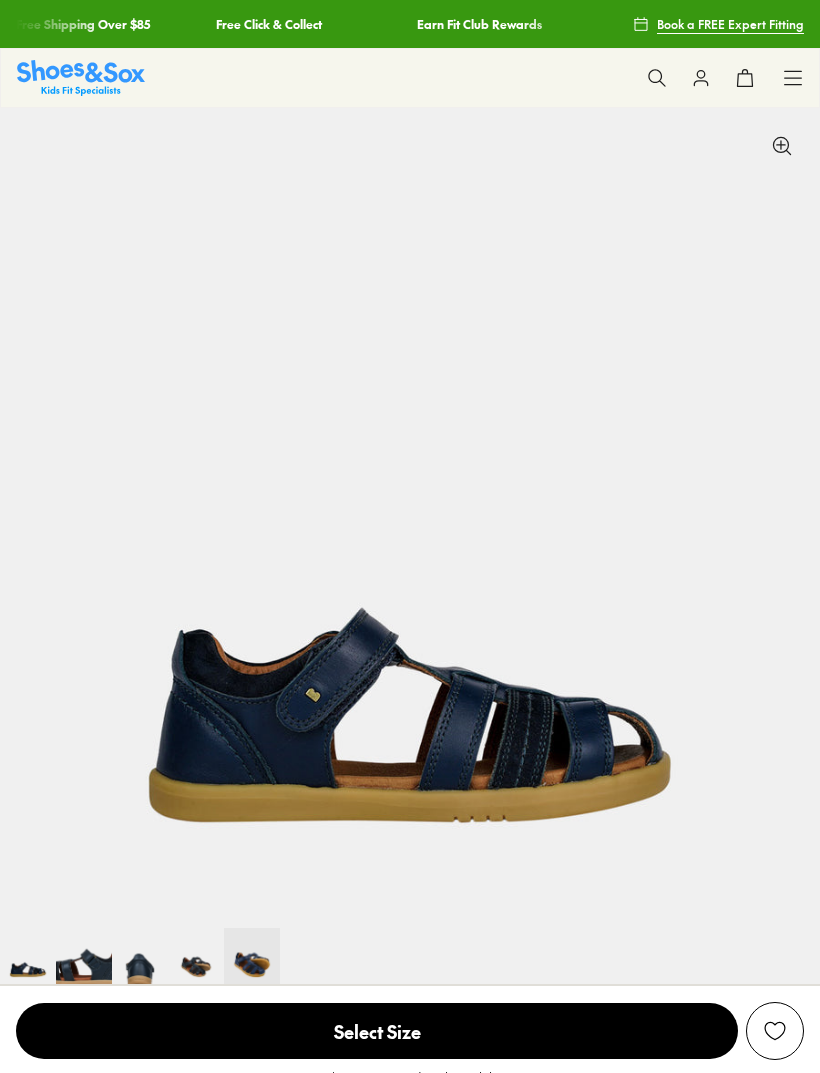 scroll, scrollTop: 0, scrollLeft: 0, axis: both 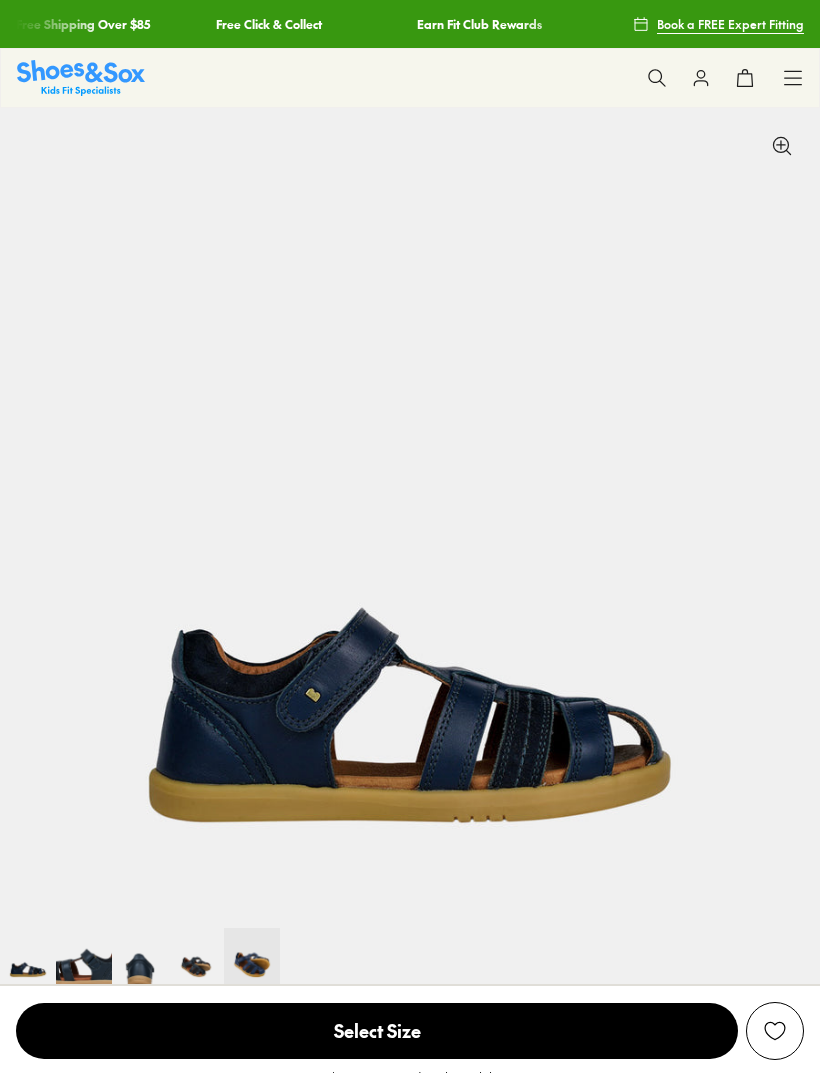 select on "*" 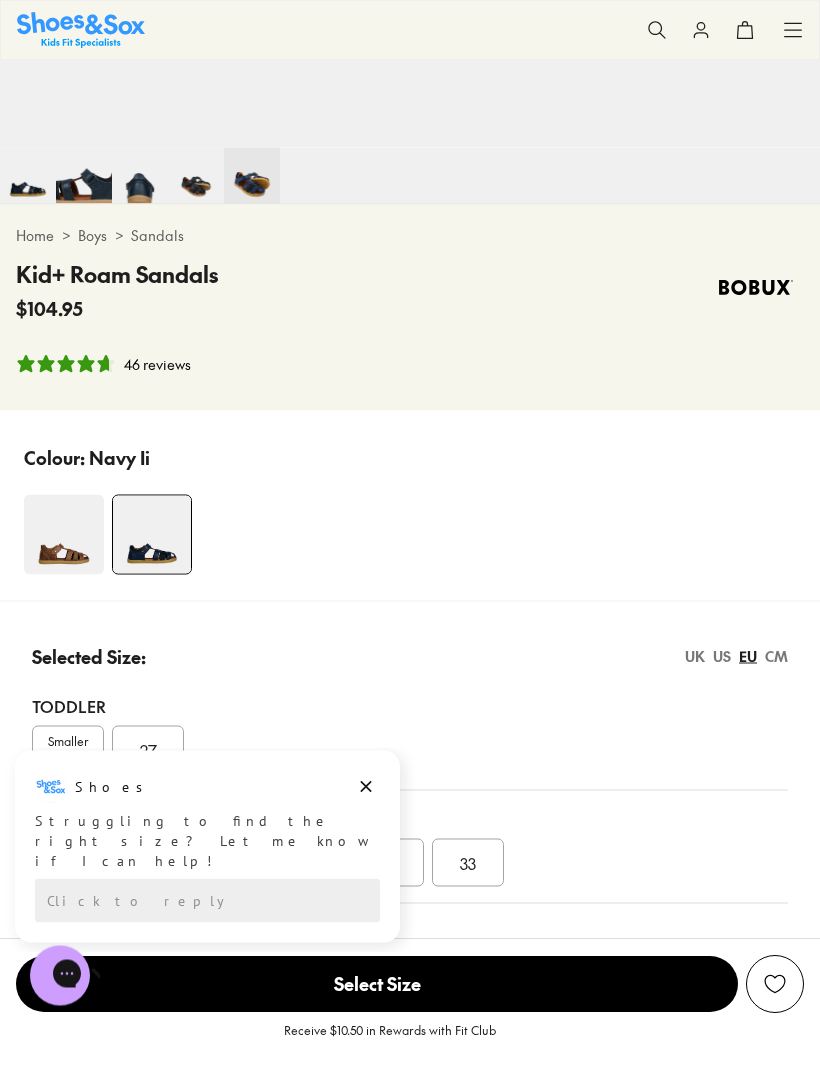scroll, scrollTop: 781, scrollLeft: 0, axis: vertical 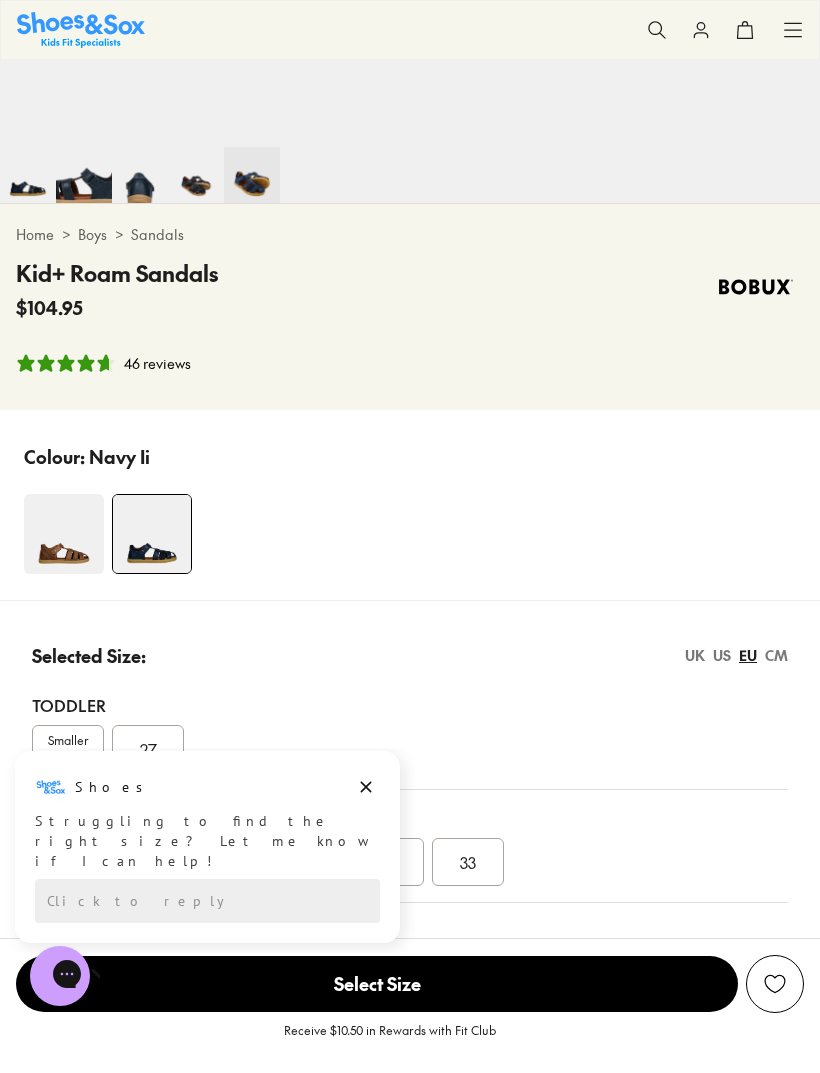 click on "Shoes Shoes  says: Struggling to find the right size? Let me know if I can help! Click to reply Total: 0.00 Something went wrong" at bounding box center (207, 847) 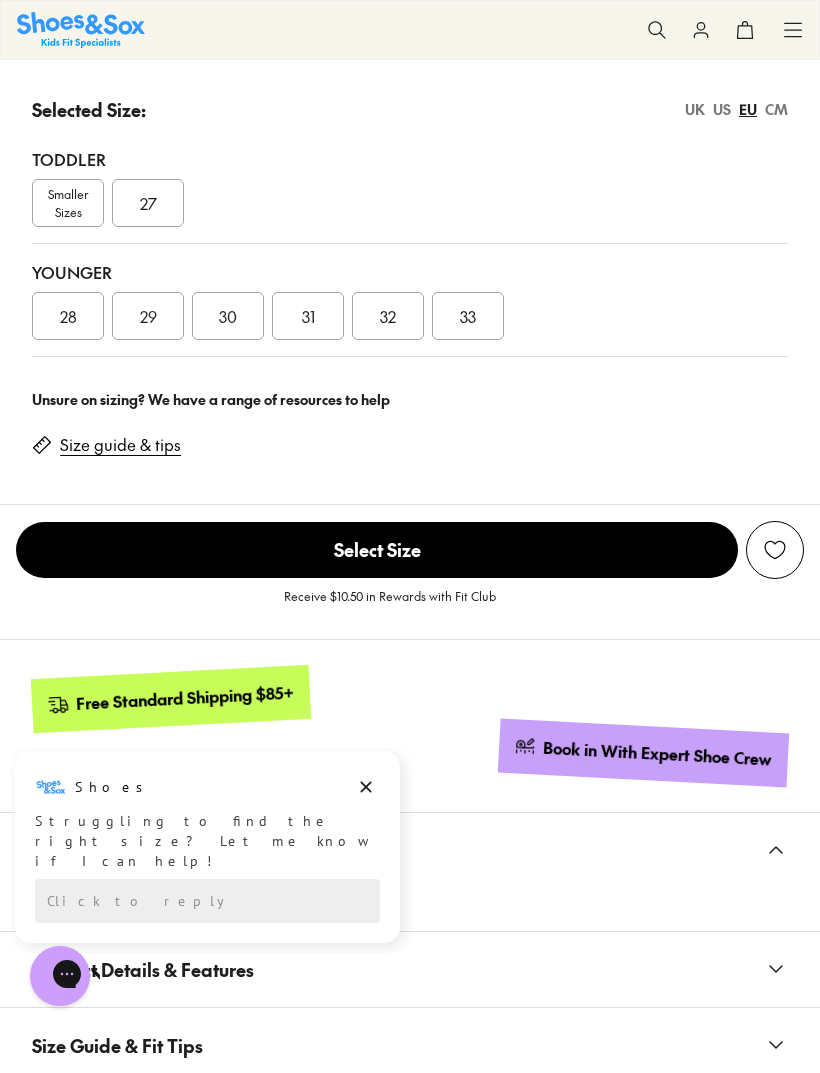 scroll, scrollTop: 1326, scrollLeft: 0, axis: vertical 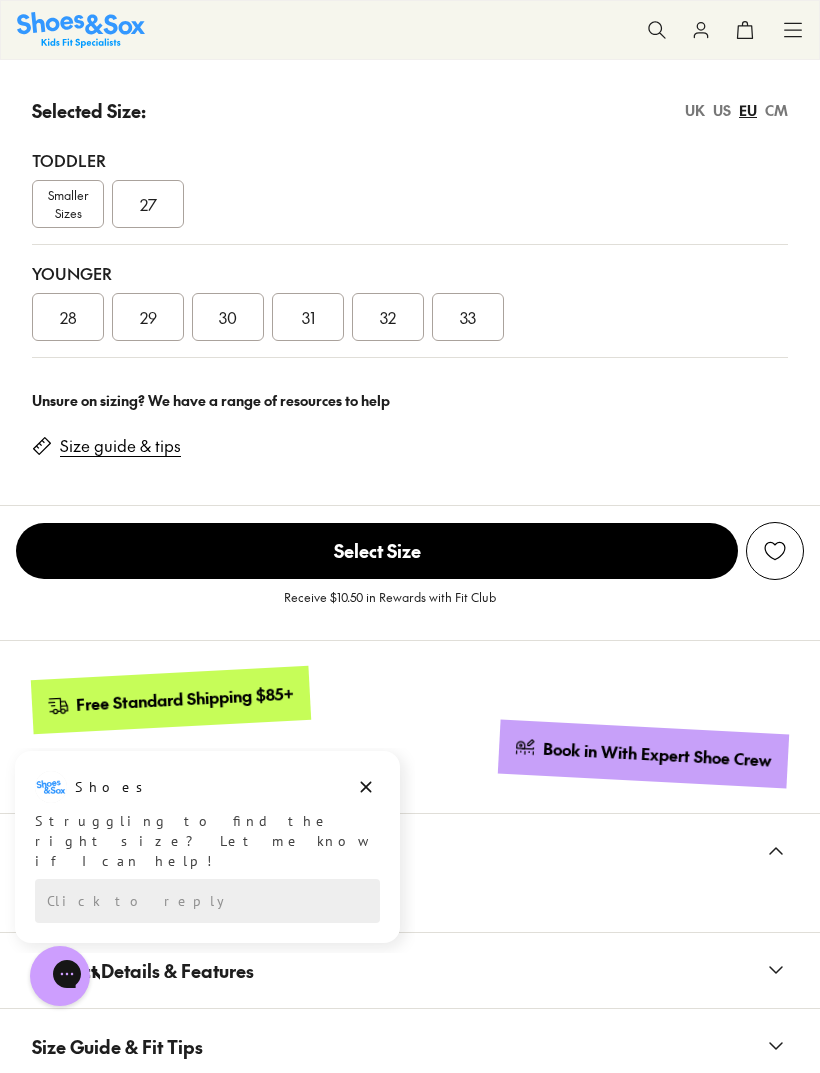 click on "Smaller Sizes" at bounding box center (68, 204) 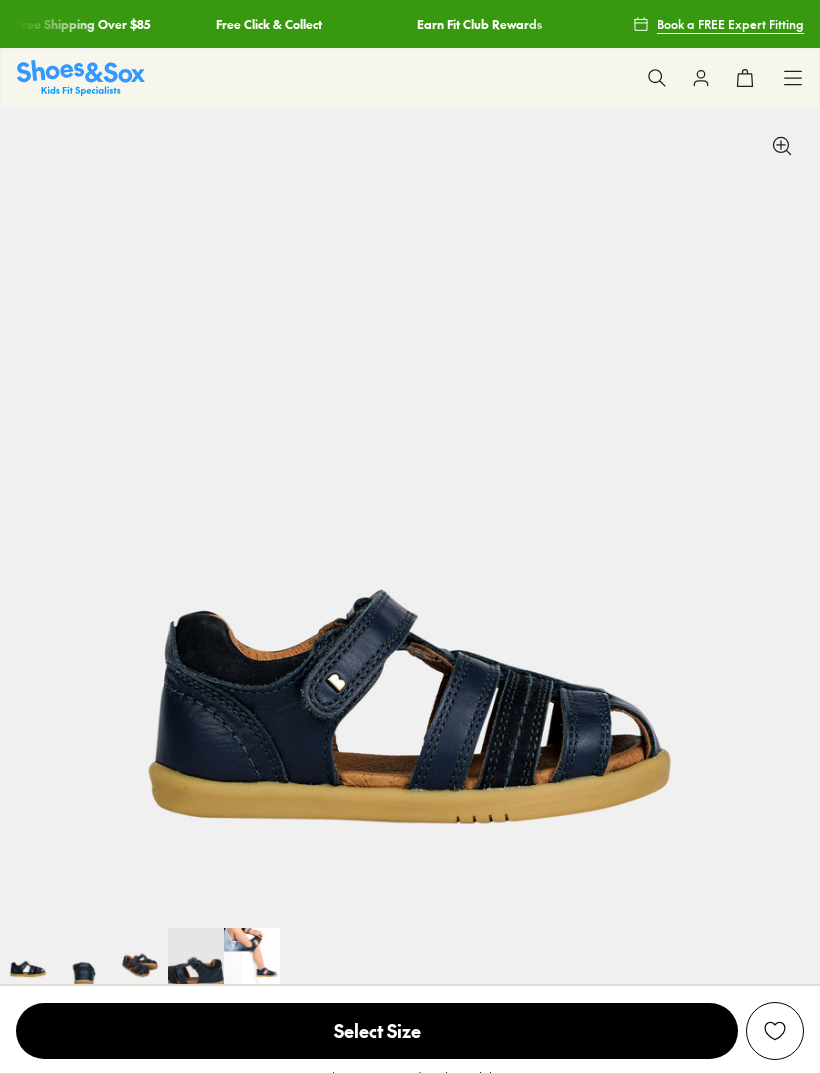 scroll, scrollTop: 367, scrollLeft: 0, axis: vertical 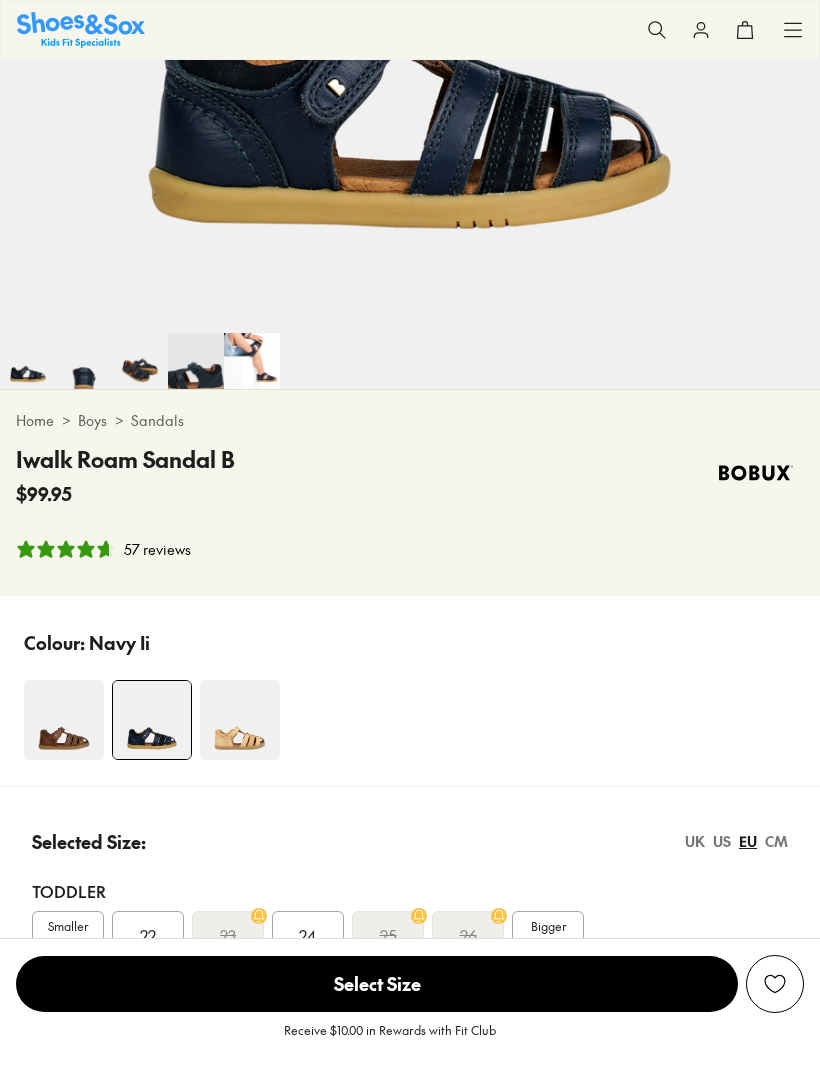 select on "*" 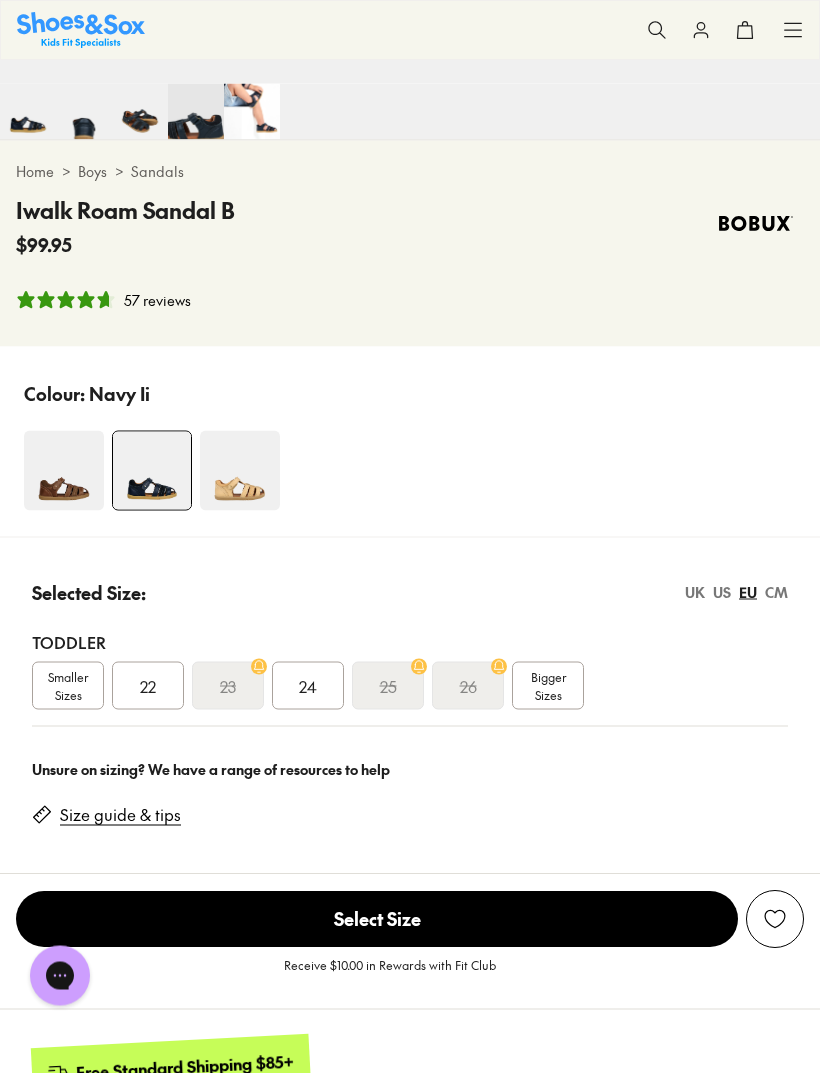 scroll, scrollTop: 846, scrollLeft: 0, axis: vertical 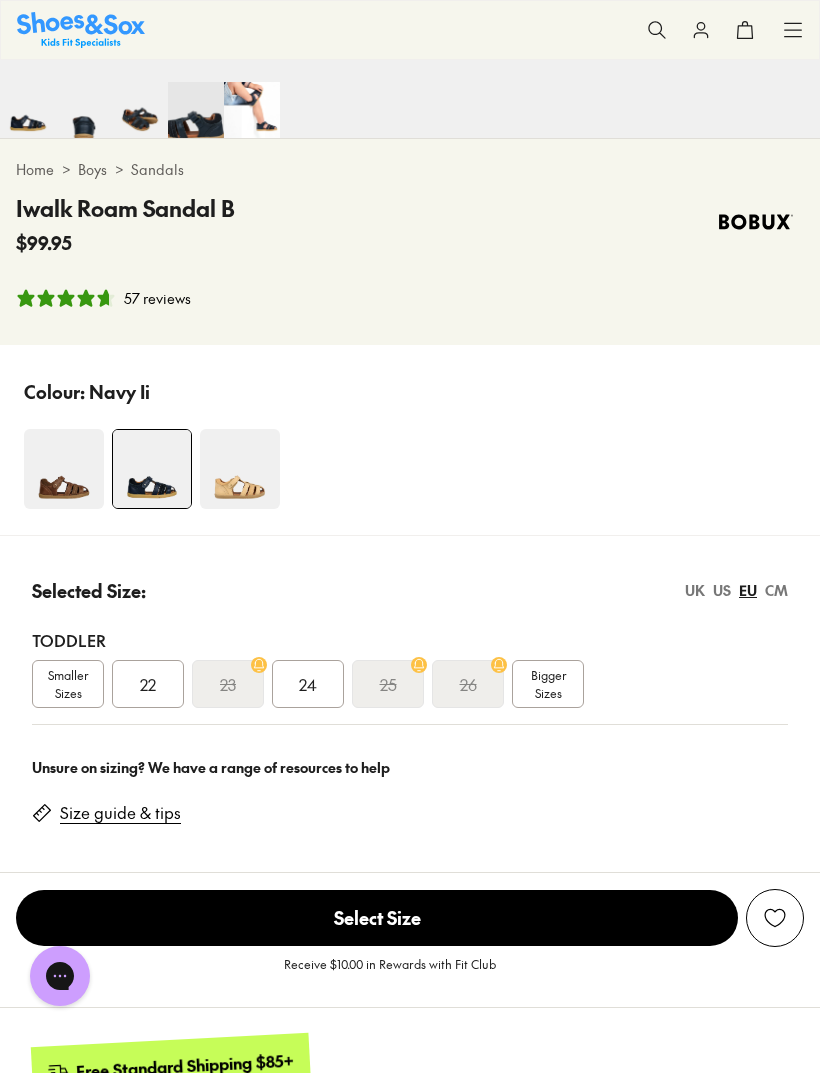 click at bounding box center [240, 469] 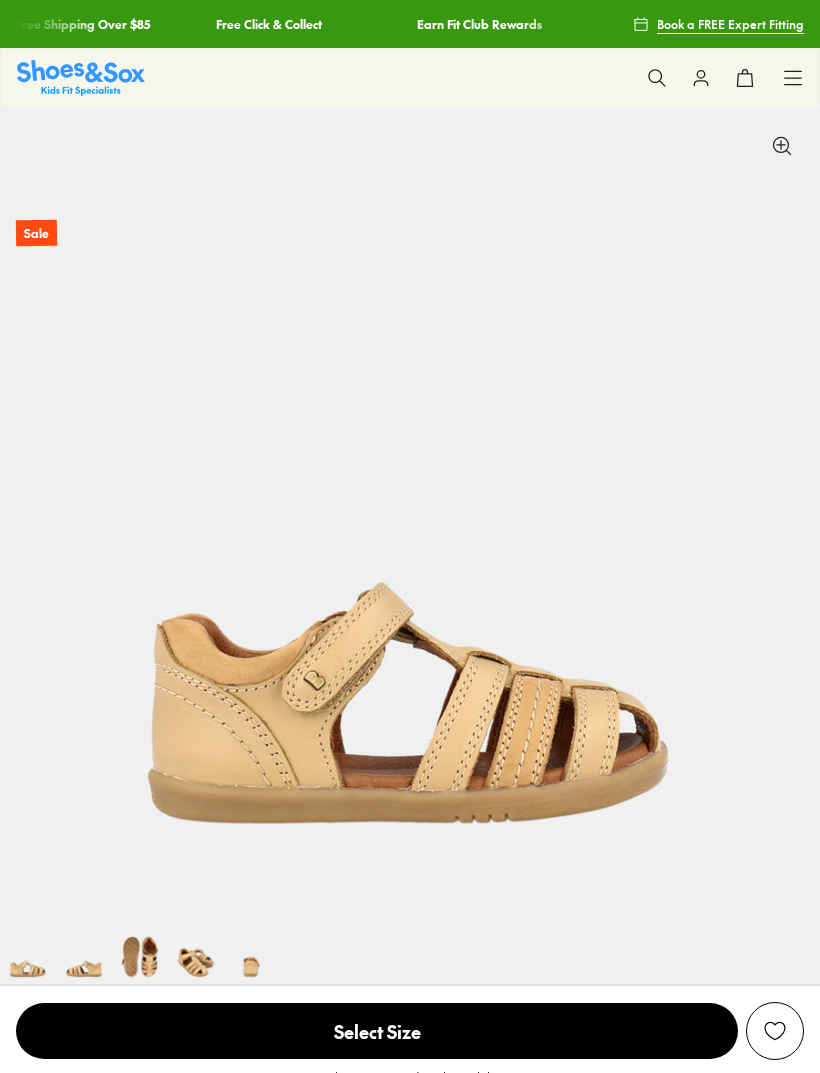 scroll, scrollTop: 0, scrollLeft: 0, axis: both 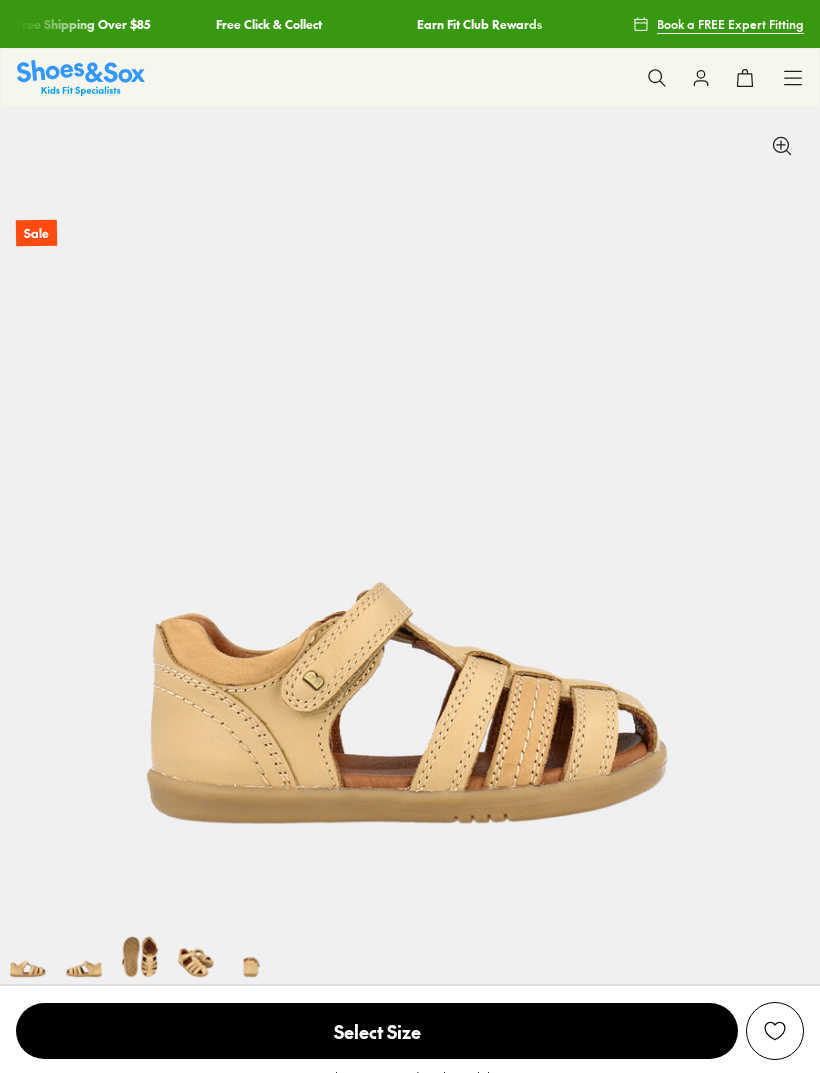 select on "*" 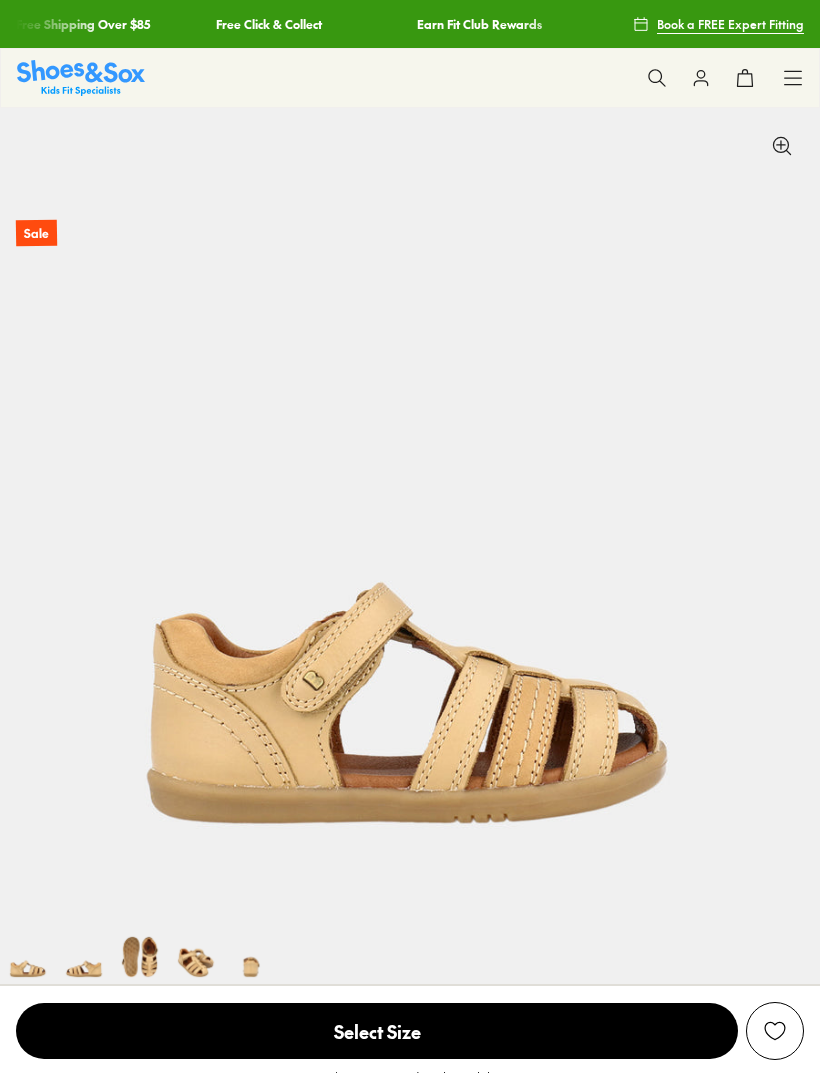 scroll, scrollTop: 0, scrollLeft: 0, axis: both 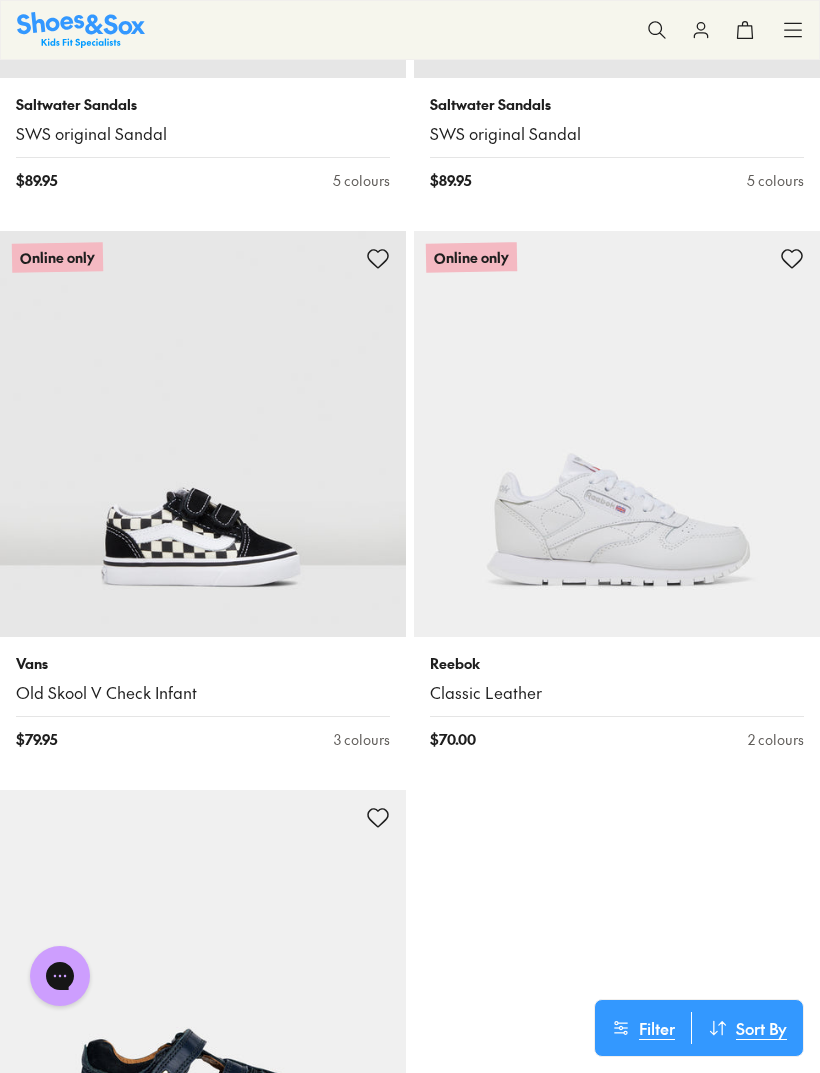 click 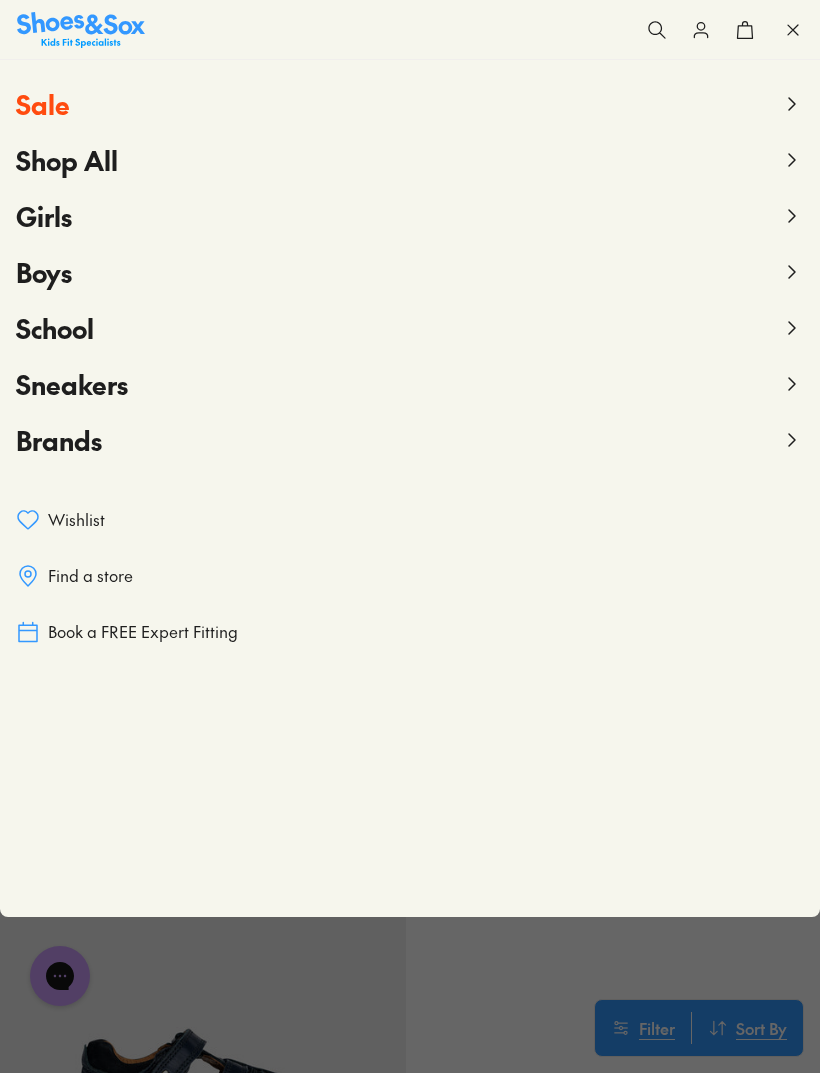 click on "Brands" at bounding box center (59, 440) 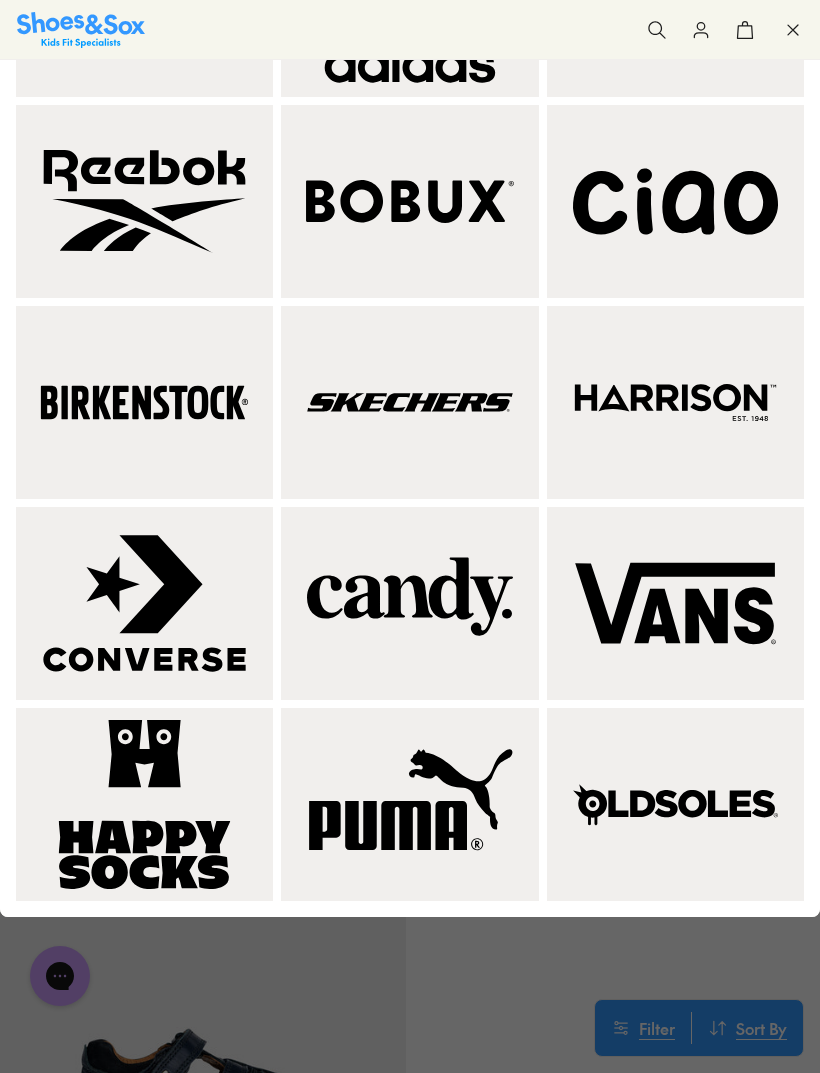 scroll, scrollTop: 589, scrollLeft: 0, axis: vertical 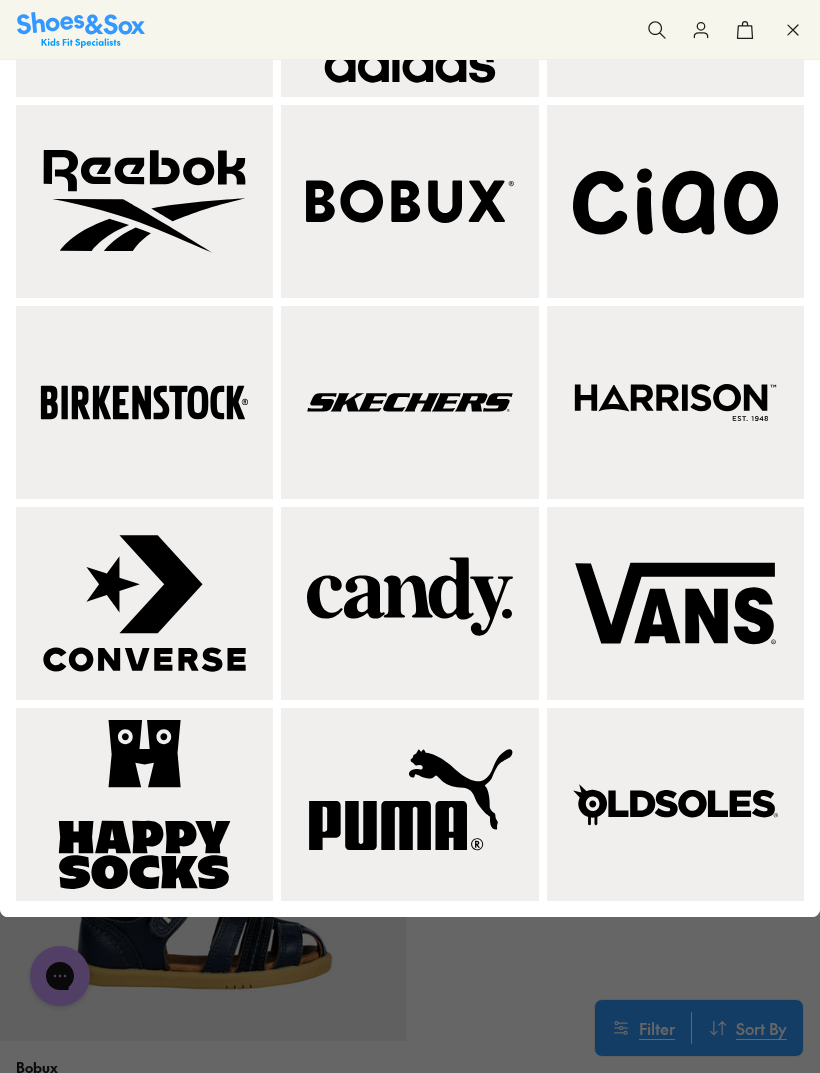 click at bounding box center (675, 804) 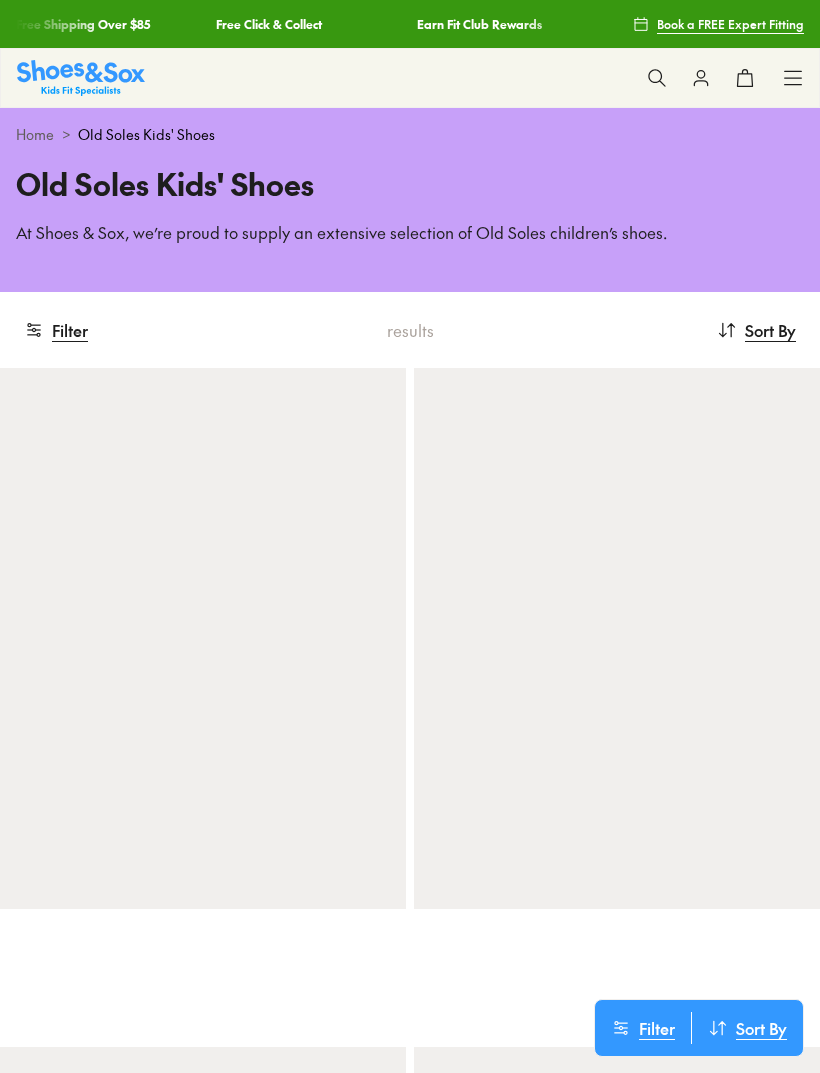 scroll, scrollTop: 0, scrollLeft: 0, axis: both 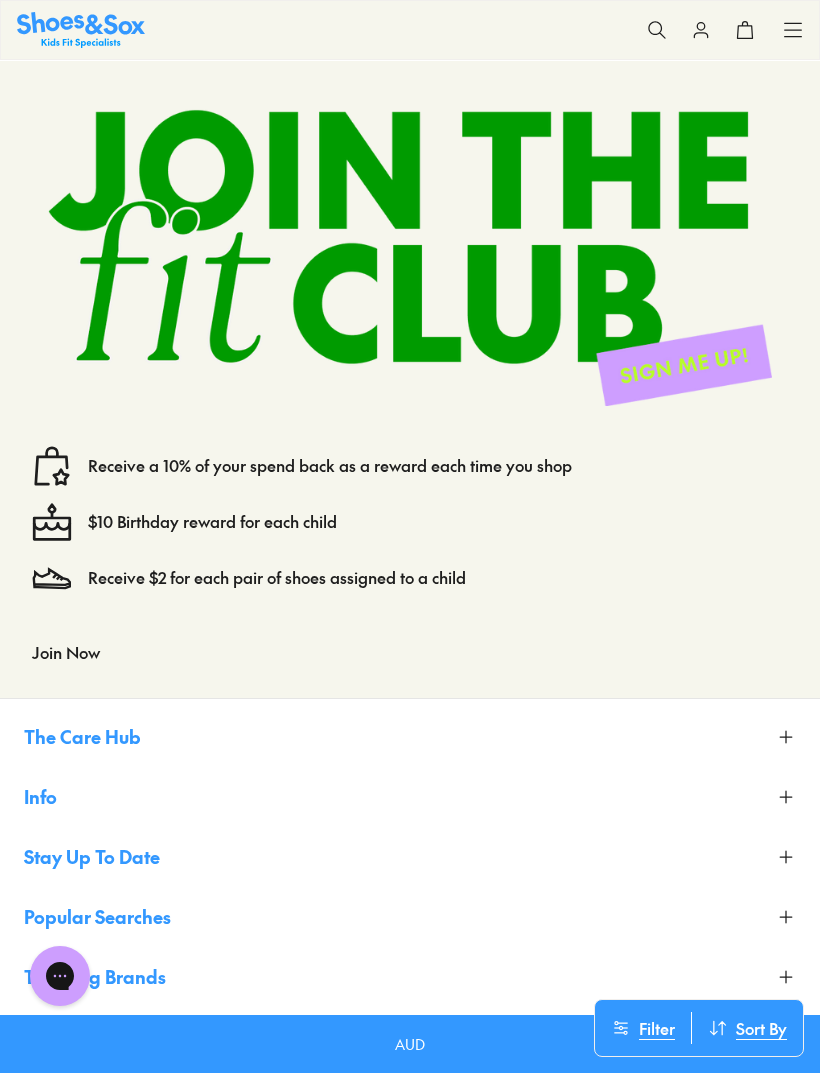 click on "Sale
Sale
Shop All
Mega School Sale
Up to 40% off Sale
25% Off Waterbottles
$5 Toys
Shop All Sale
Girls
Girls
Shop All
Sneakers
School
Sports" at bounding box center [410, 30] 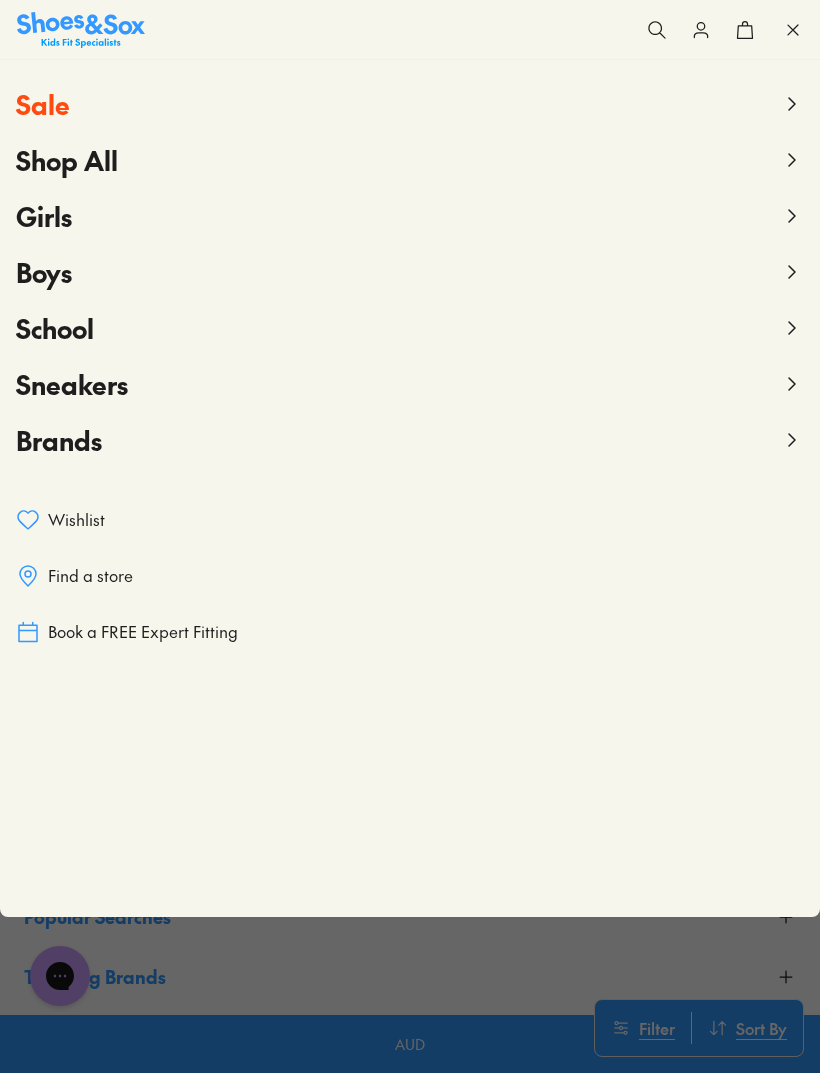 click on "Sale" at bounding box center (43, 104) 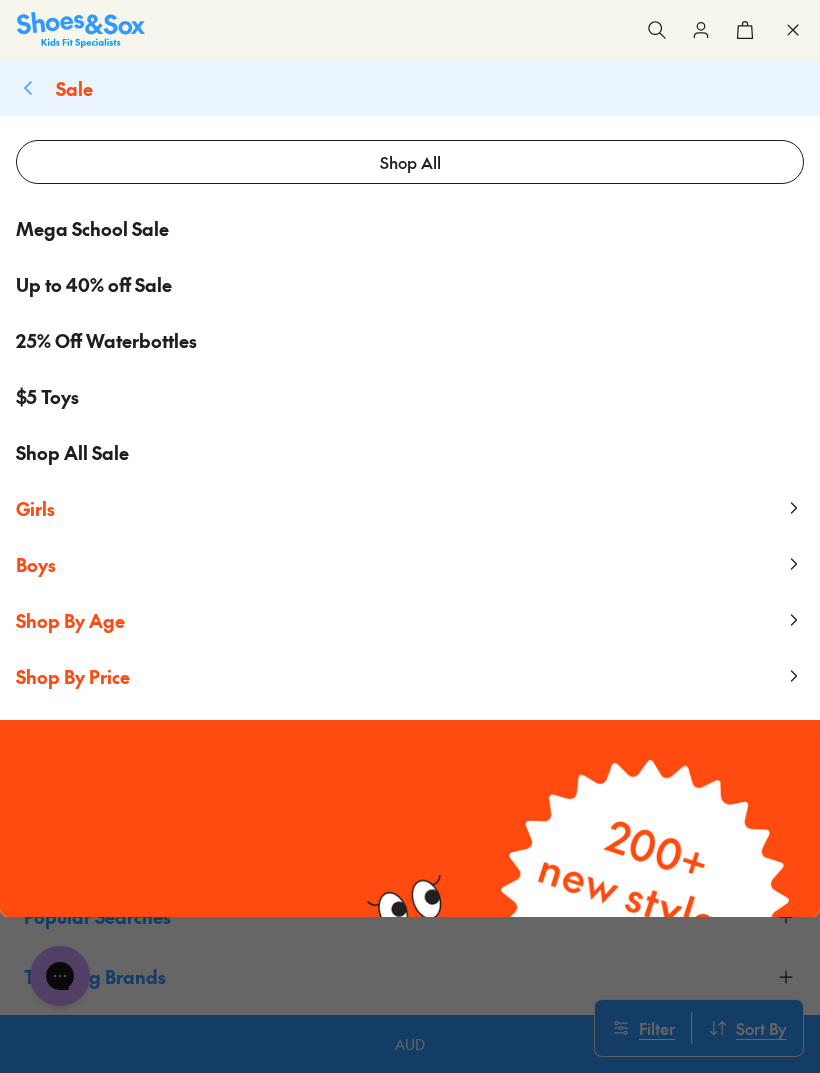 click on "Shop By Age" at bounding box center (70, 620) 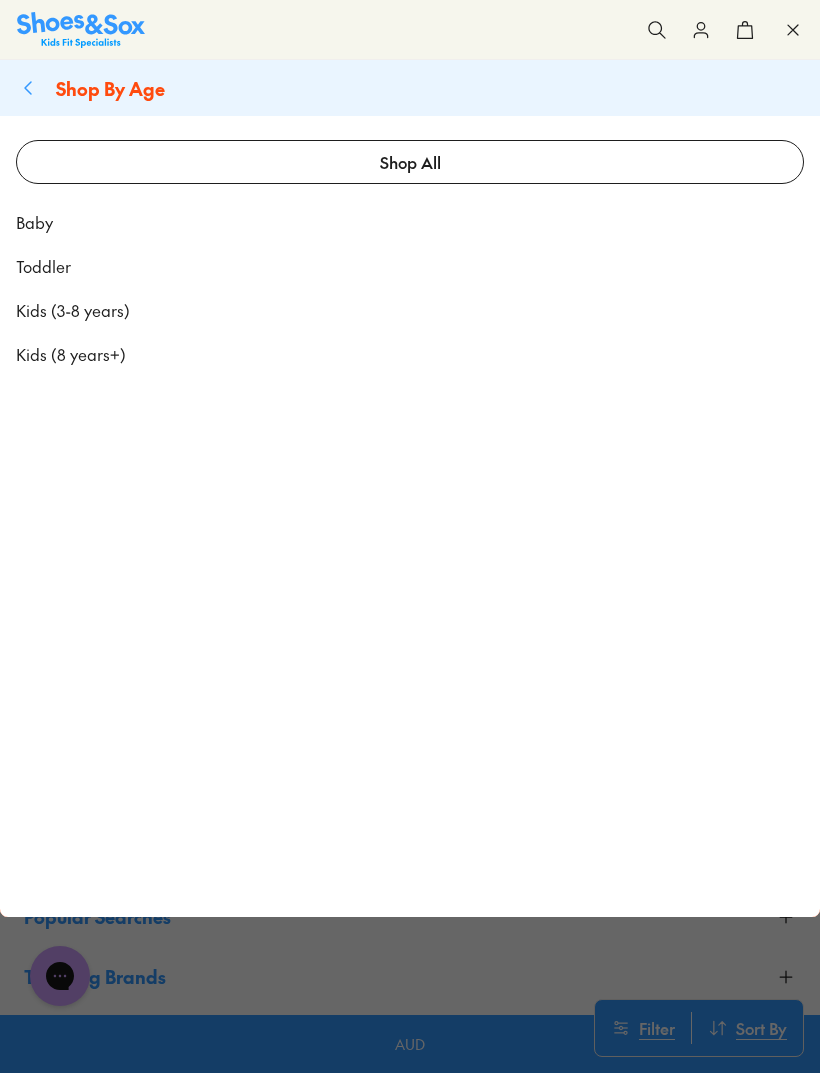 click on "Toddler" at bounding box center [43, 266] 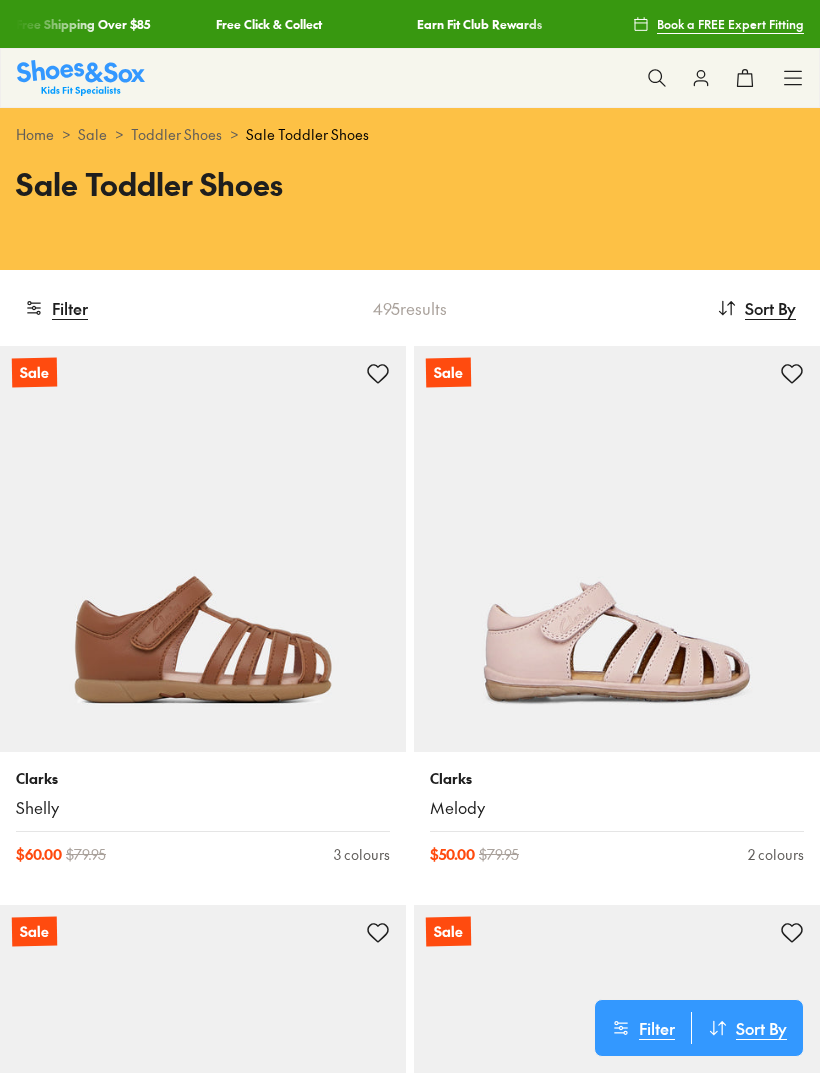scroll, scrollTop: 0, scrollLeft: 0, axis: both 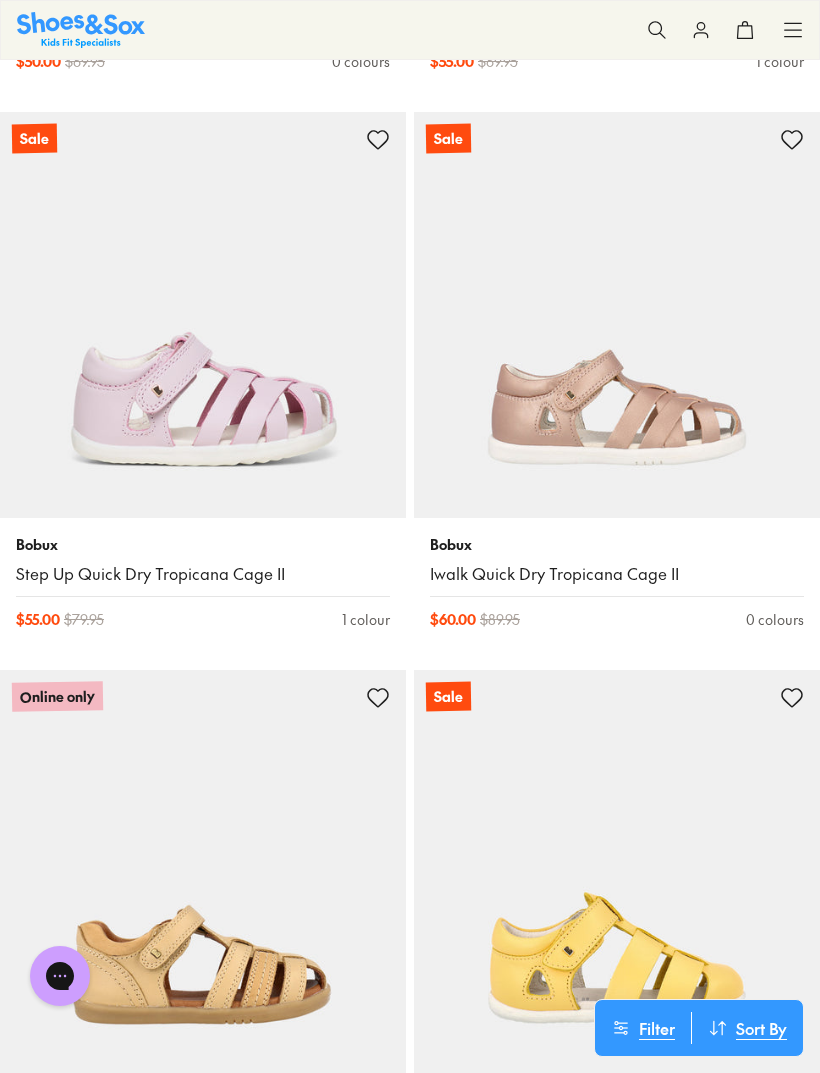 click at bounding box center (203, 315) 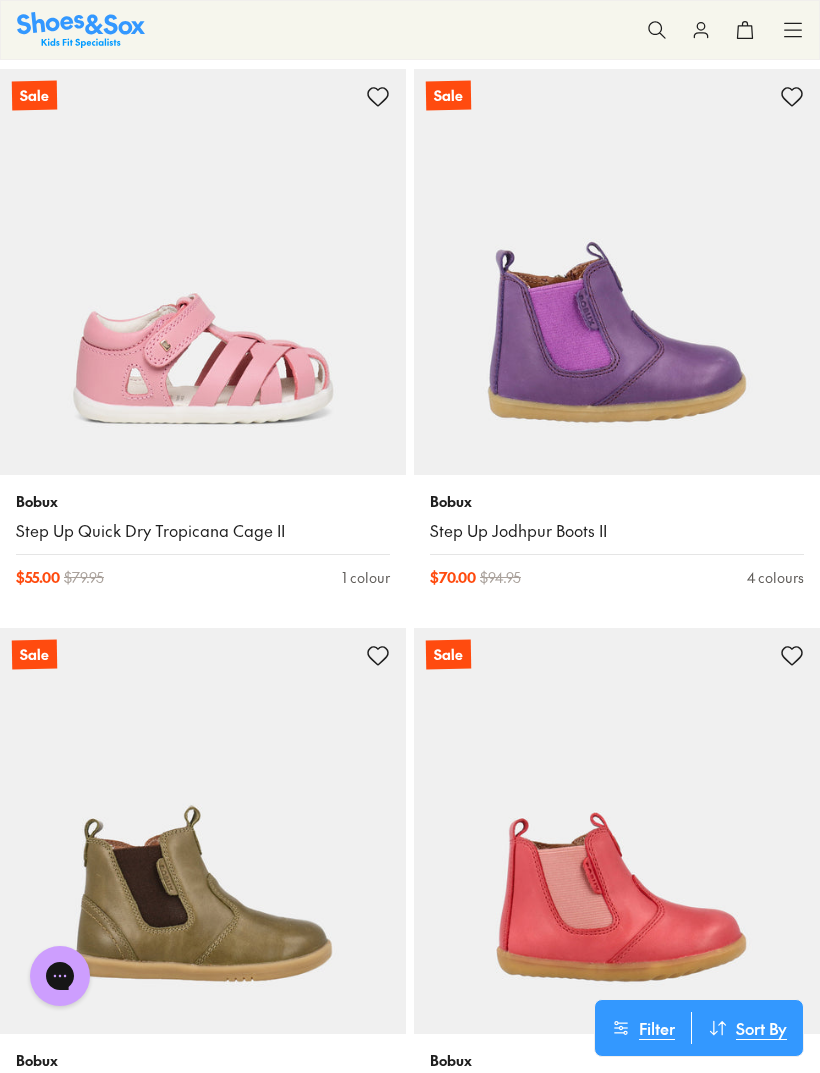 scroll, scrollTop: 18176, scrollLeft: 0, axis: vertical 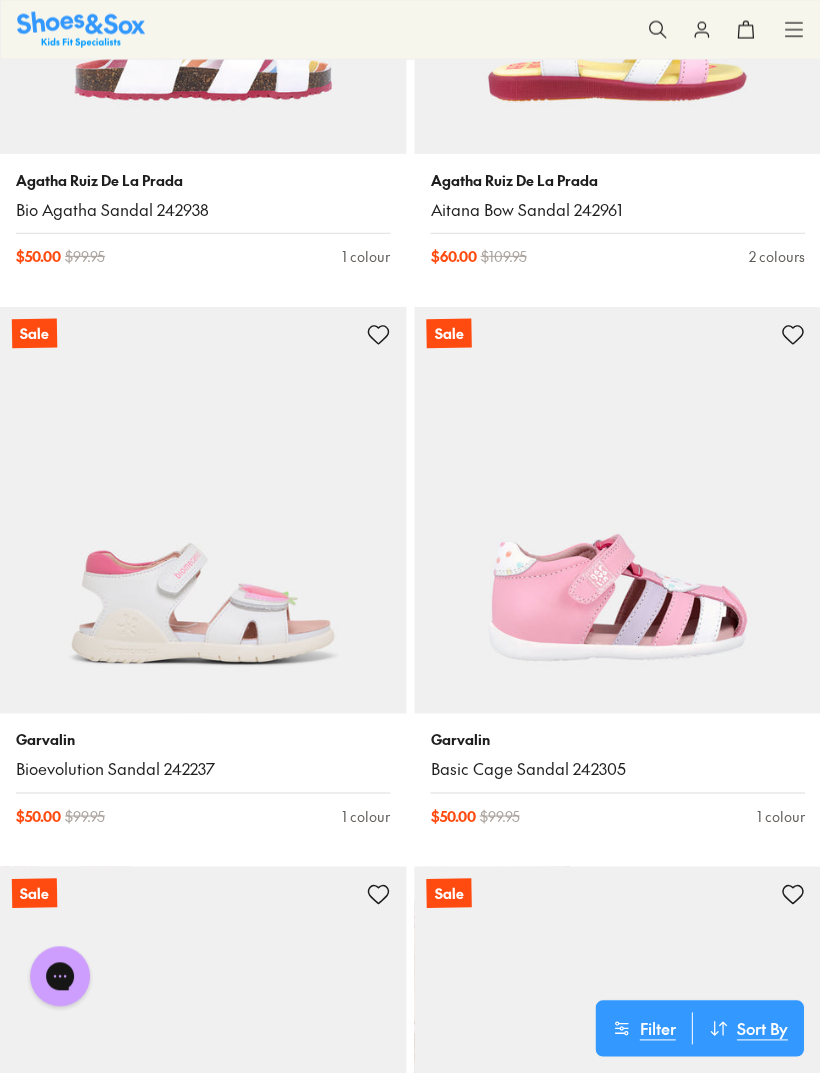 click at bounding box center (617, 510) 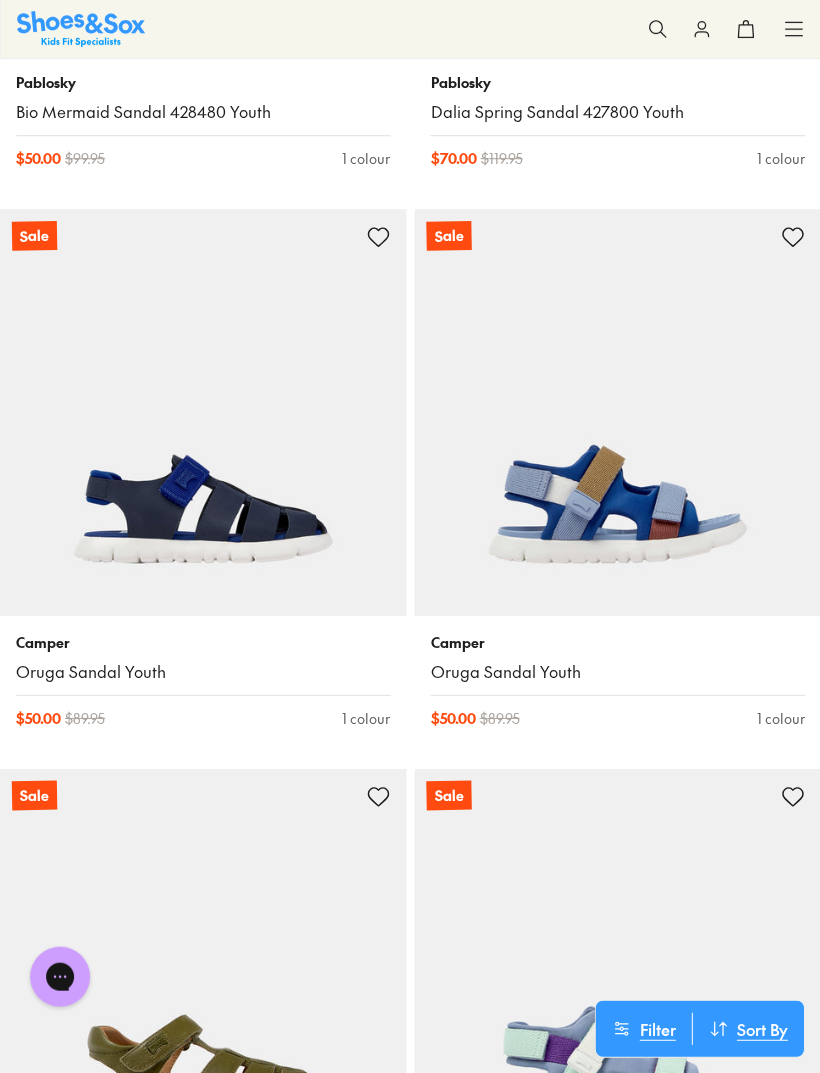 scroll, scrollTop: 53246, scrollLeft: 0, axis: vertical 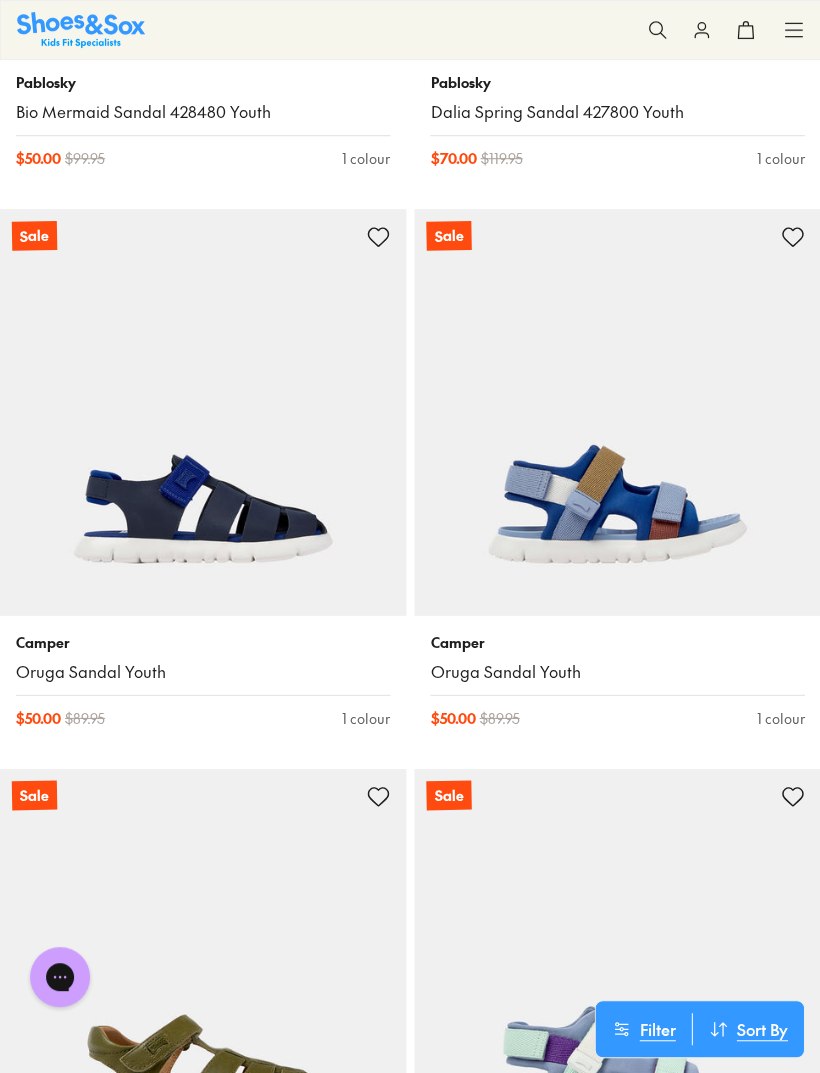 click at bounding box center [203, 412] 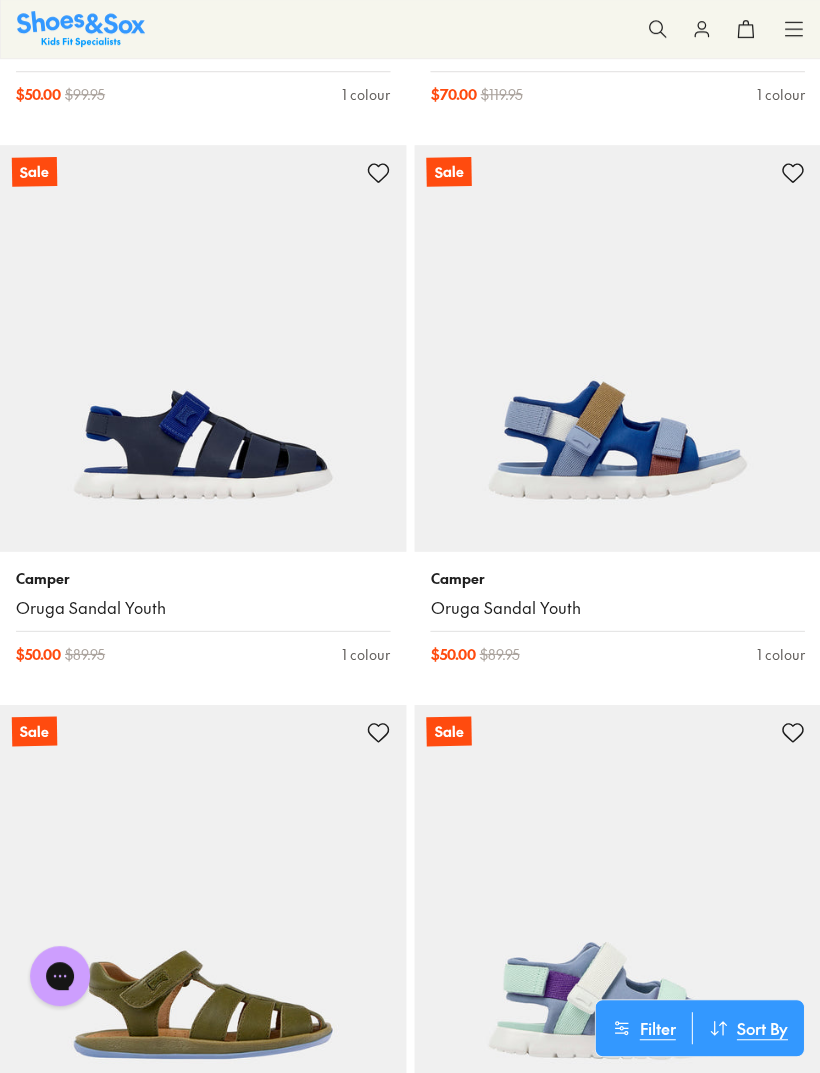 click at bounding box center (203, 908) 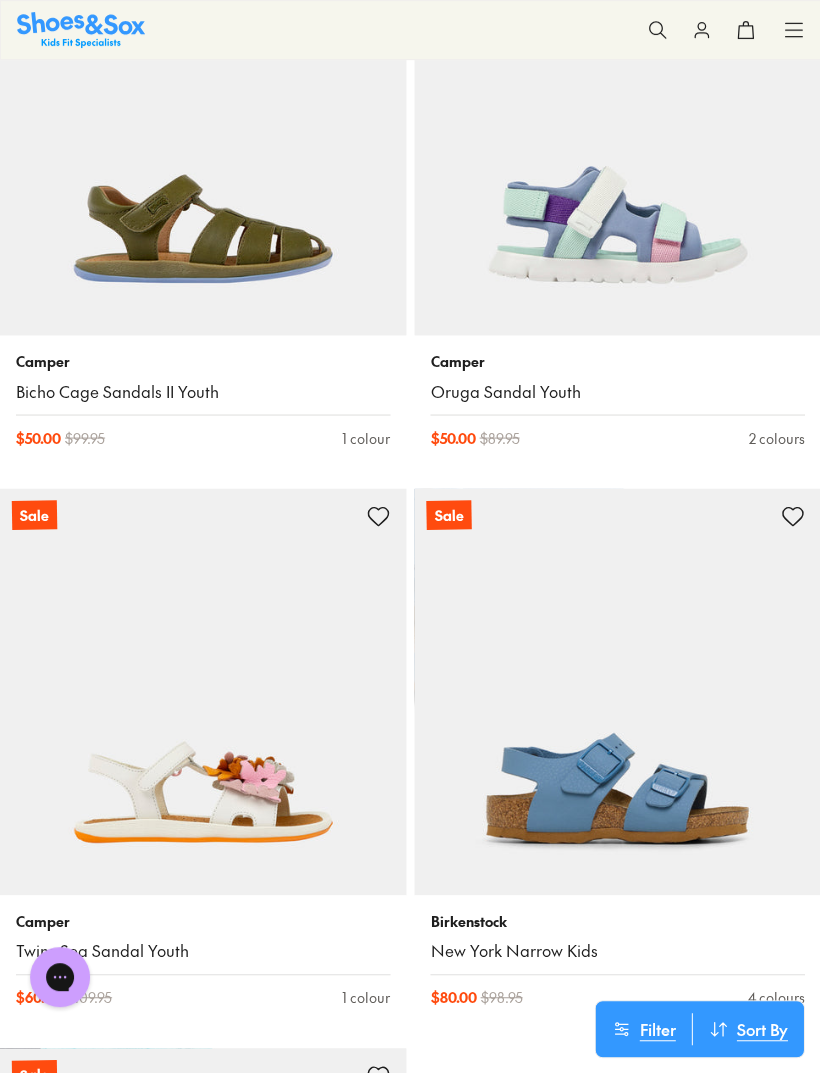 scroll, scrollTop: 54022, scrollLeft: 0, axis: vertical 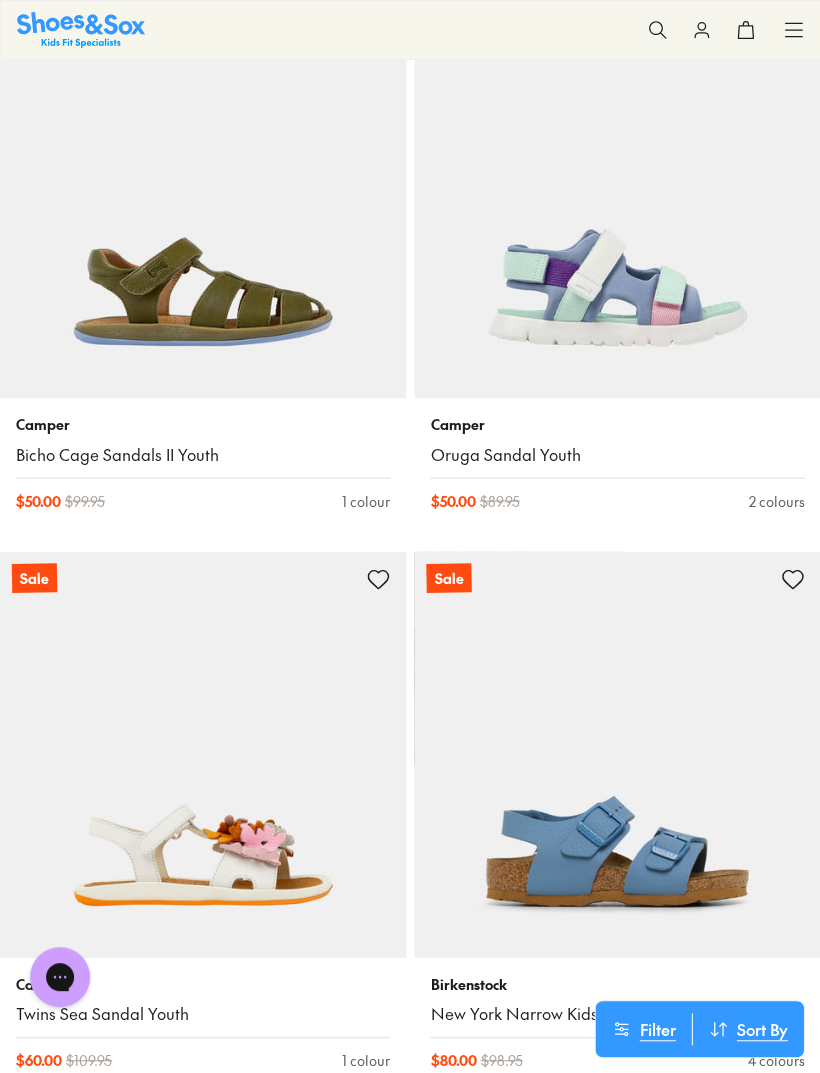 click at bounding box center [617, 195] 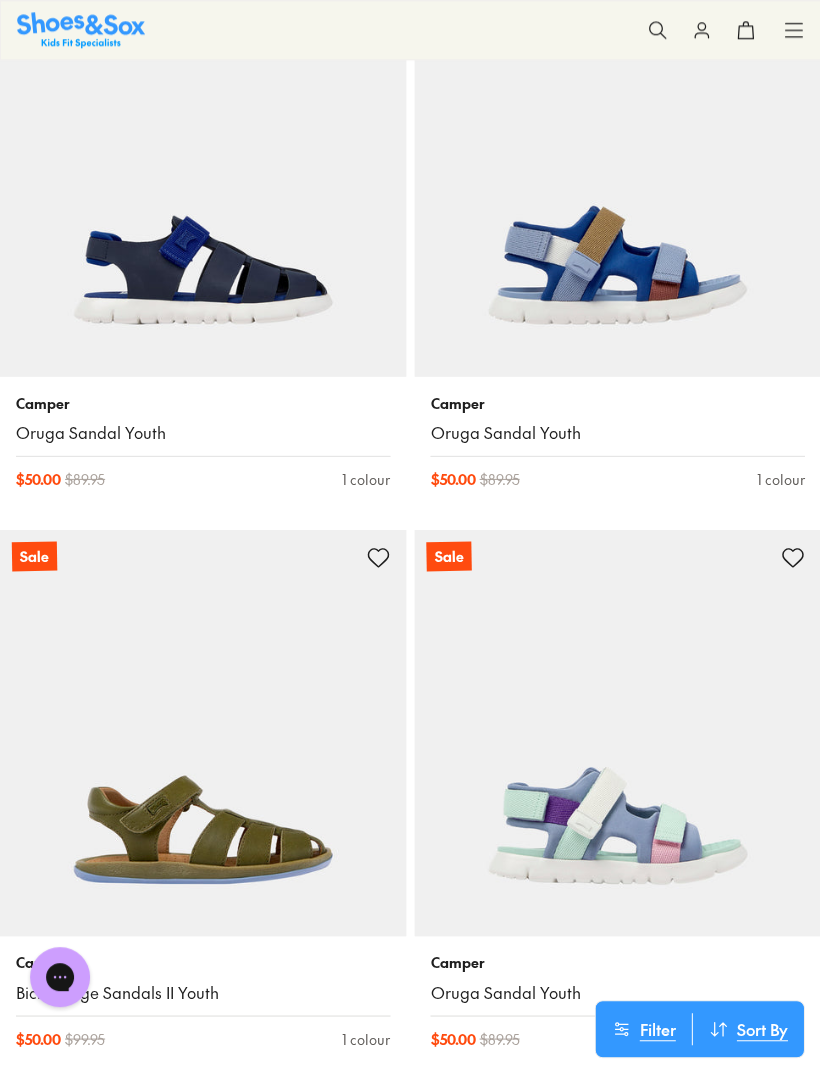 scroll, scrollTop: 53484, scrollLeft: 0, axis: vertical 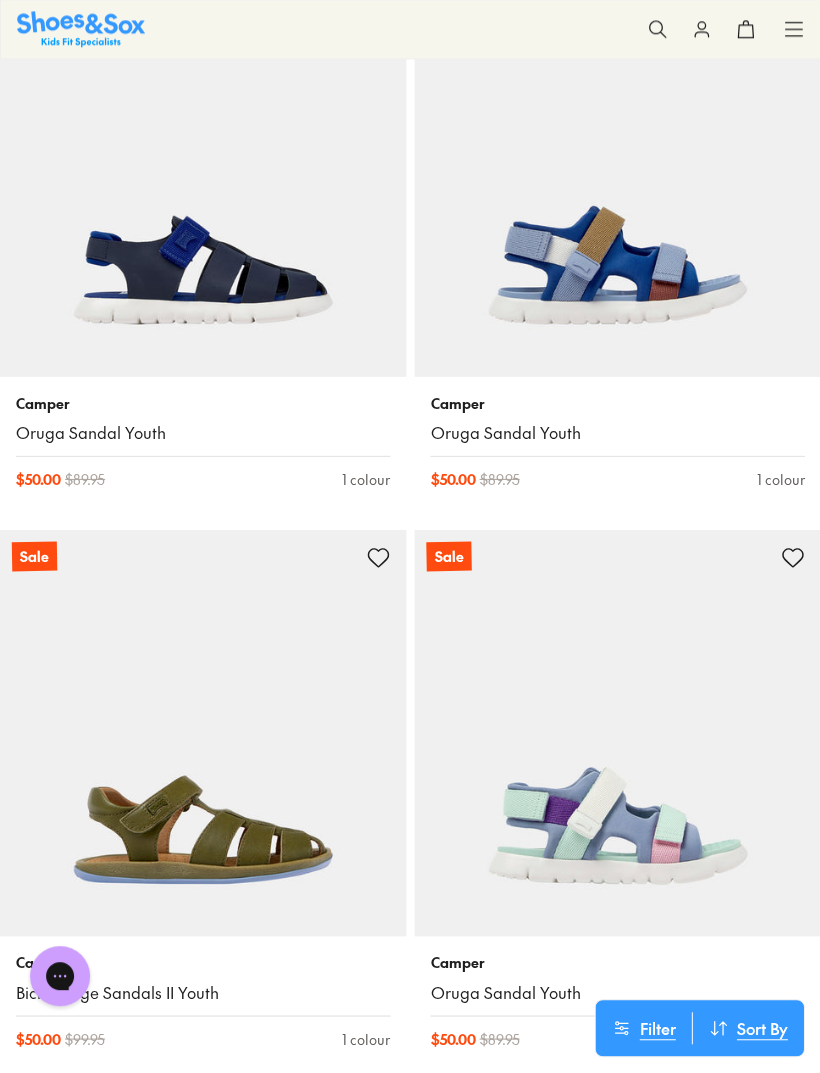click at bounding box center [617, 174] 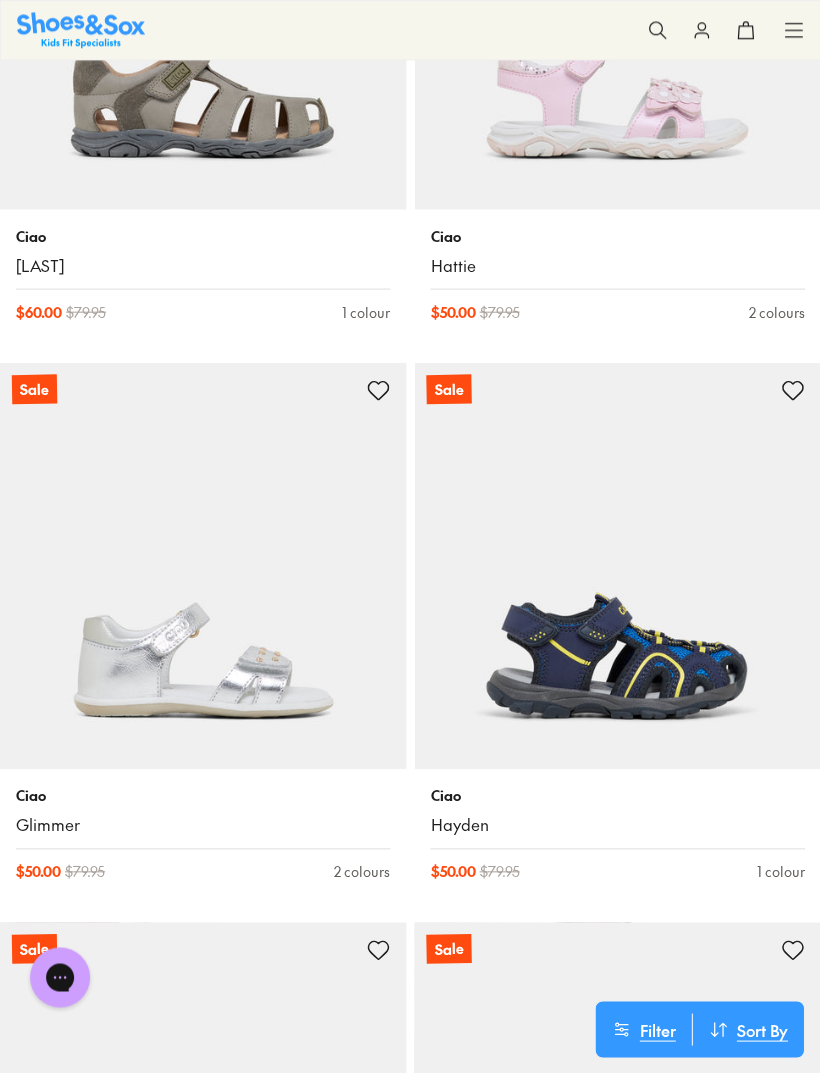scroll, scrollTop: 57564, scrollLeft: 0, axis: vertical 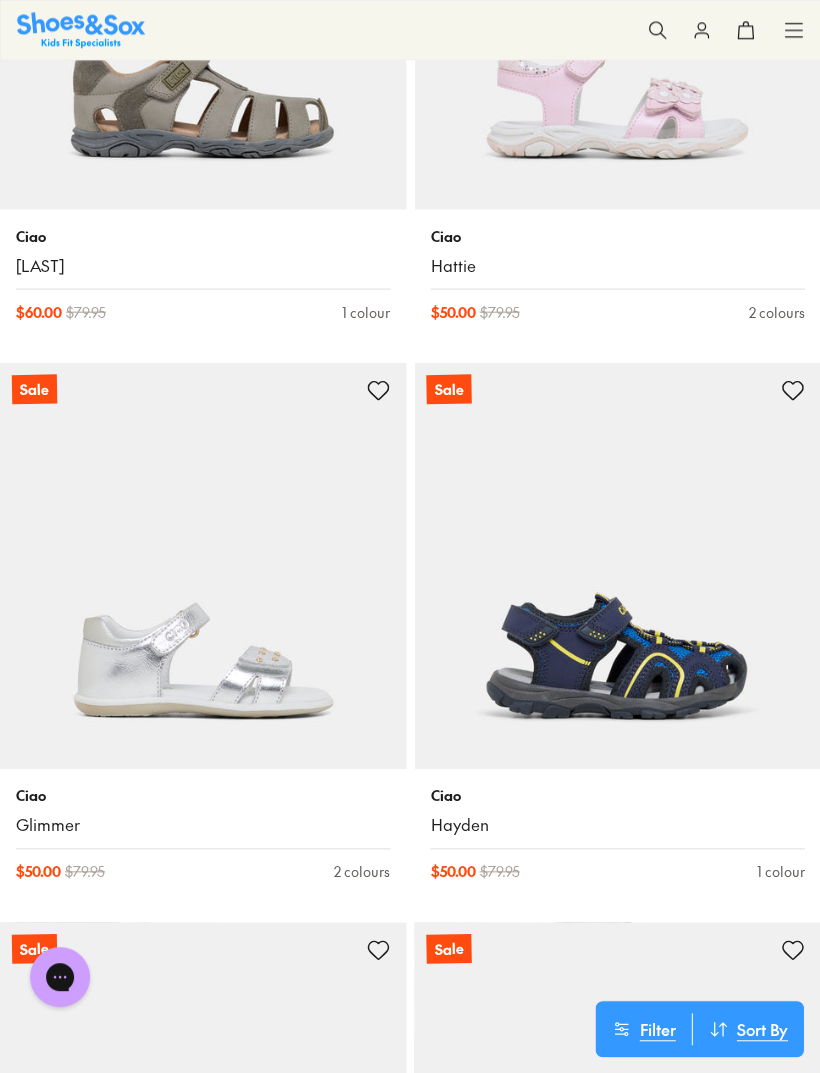 click at bounding box center [617, 565] 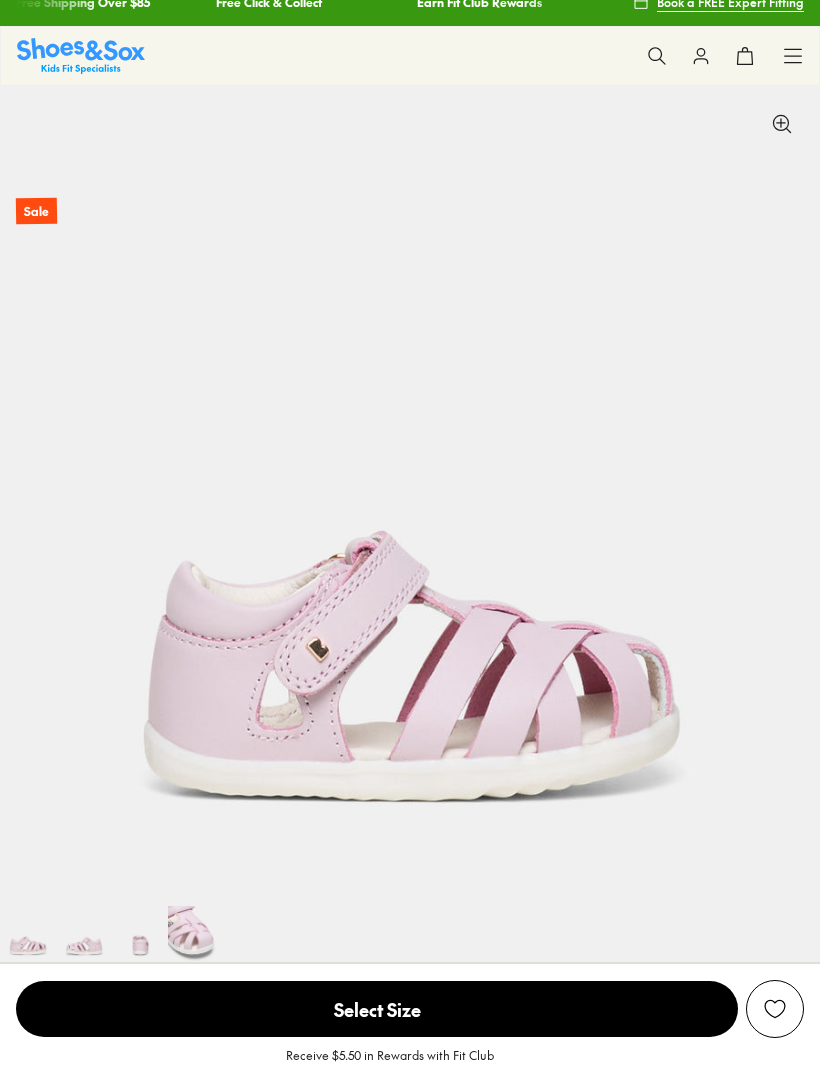 scroll, scrollTop: 192, scrollLeft: 0, axis: vertical 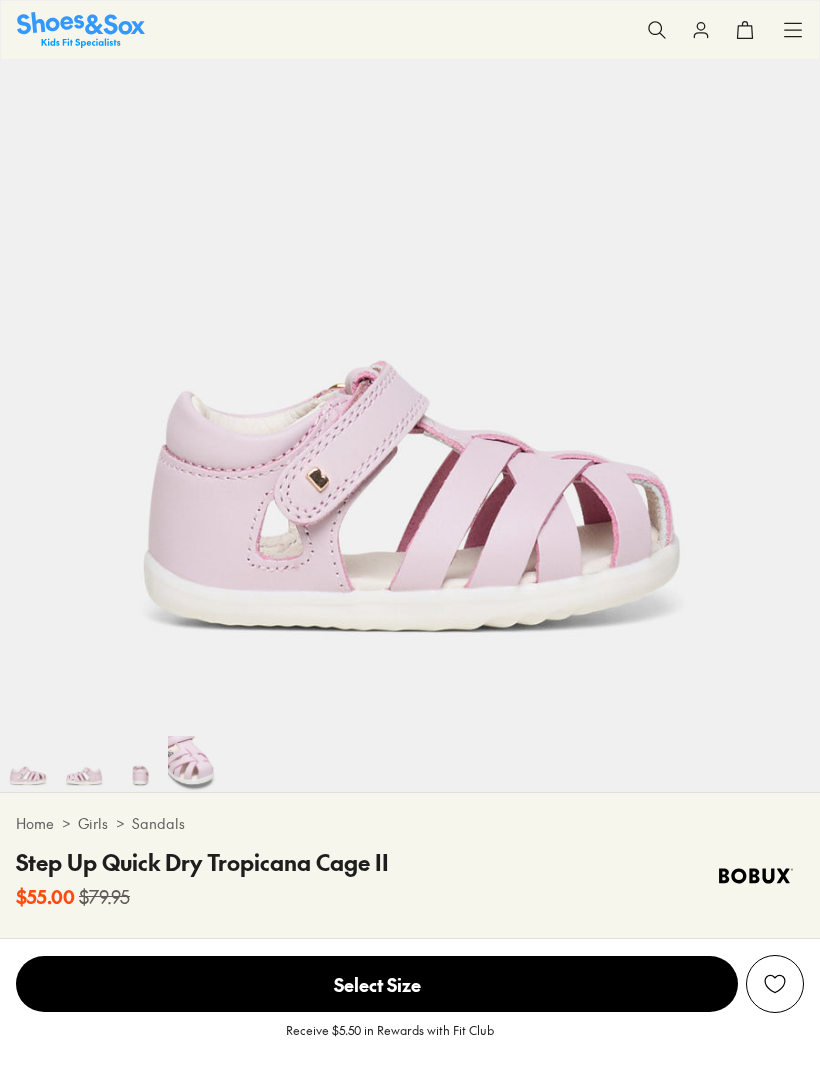 select on "*" 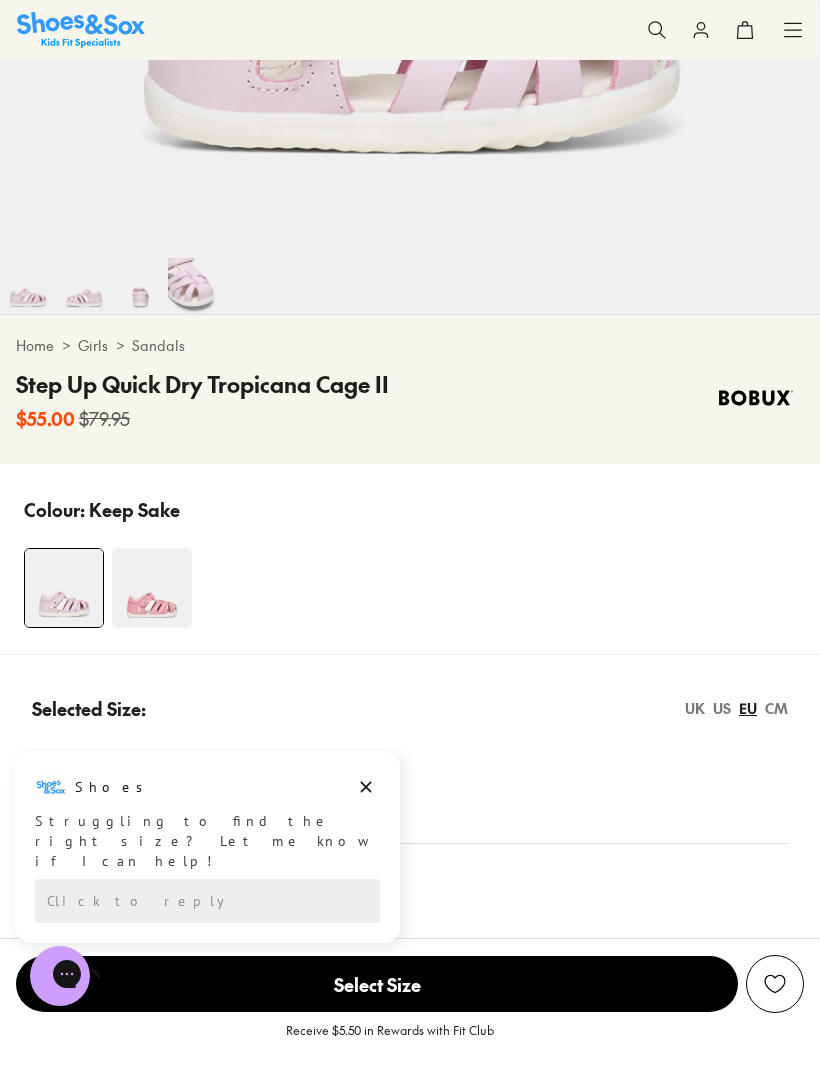 scroll, scrollTop: 668, scrollLeft: 0, axis: vertical 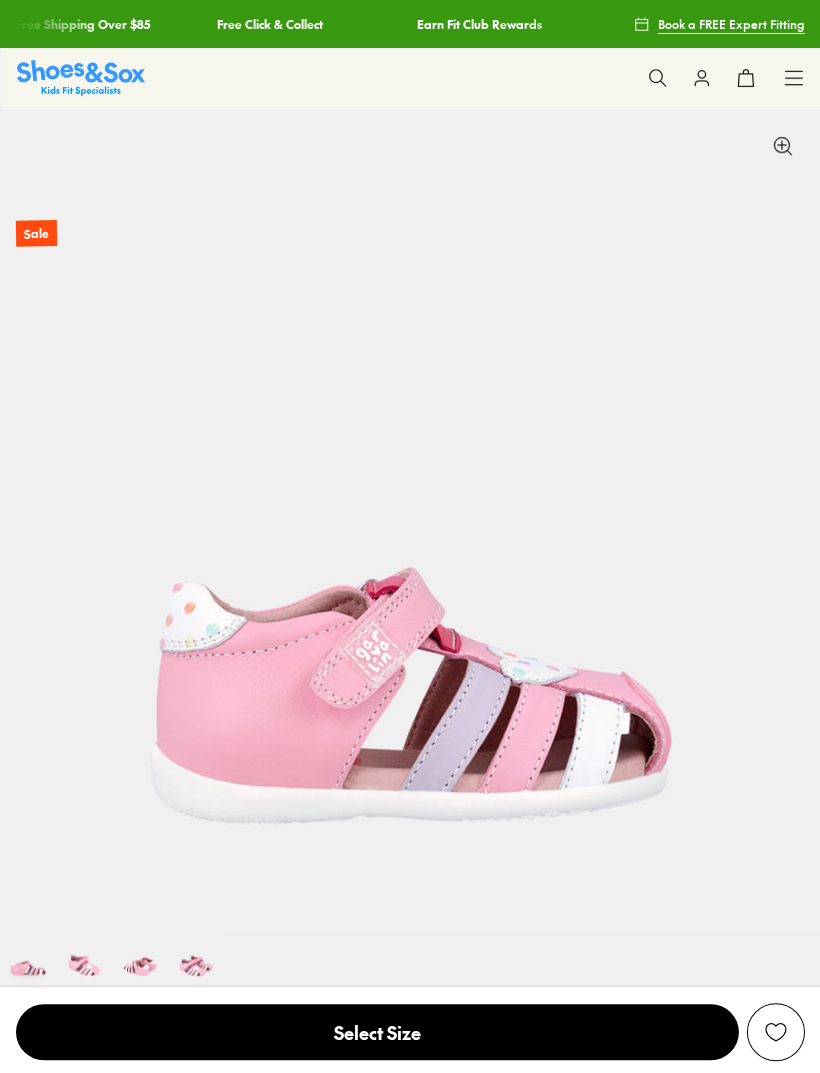 select on "*" 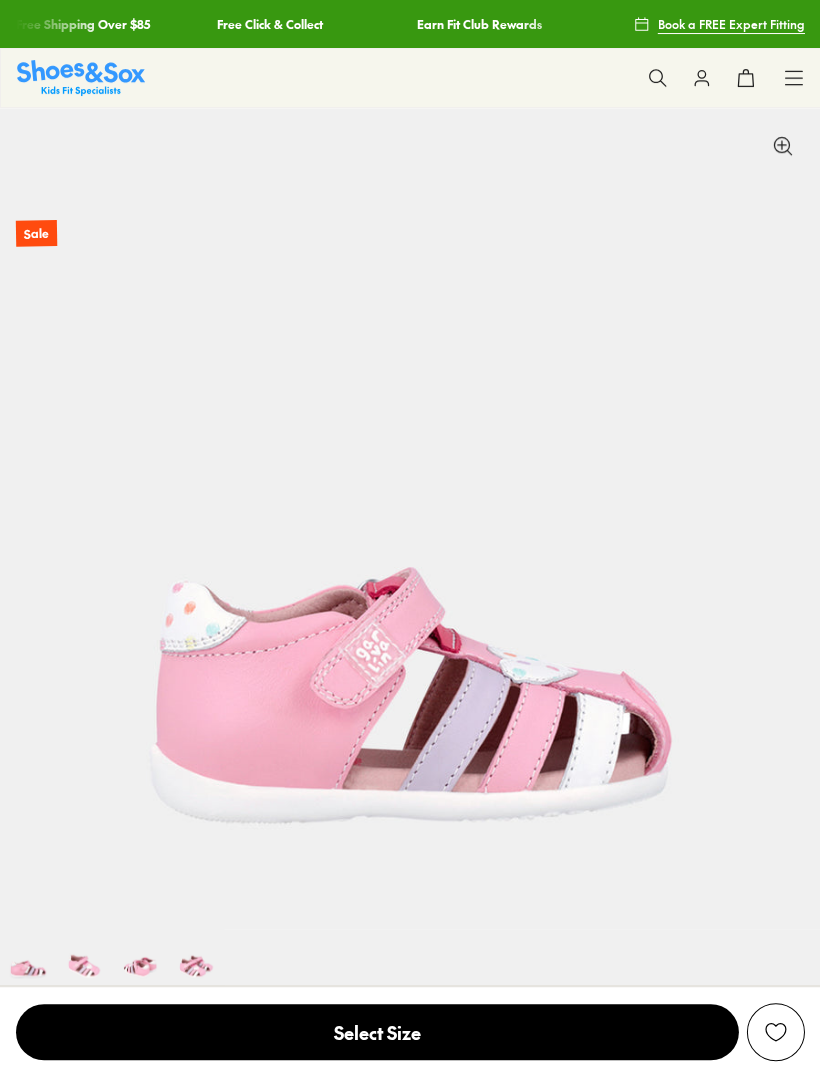 scroll, scrollTop: 0, scrollLeft: 0, axis: both 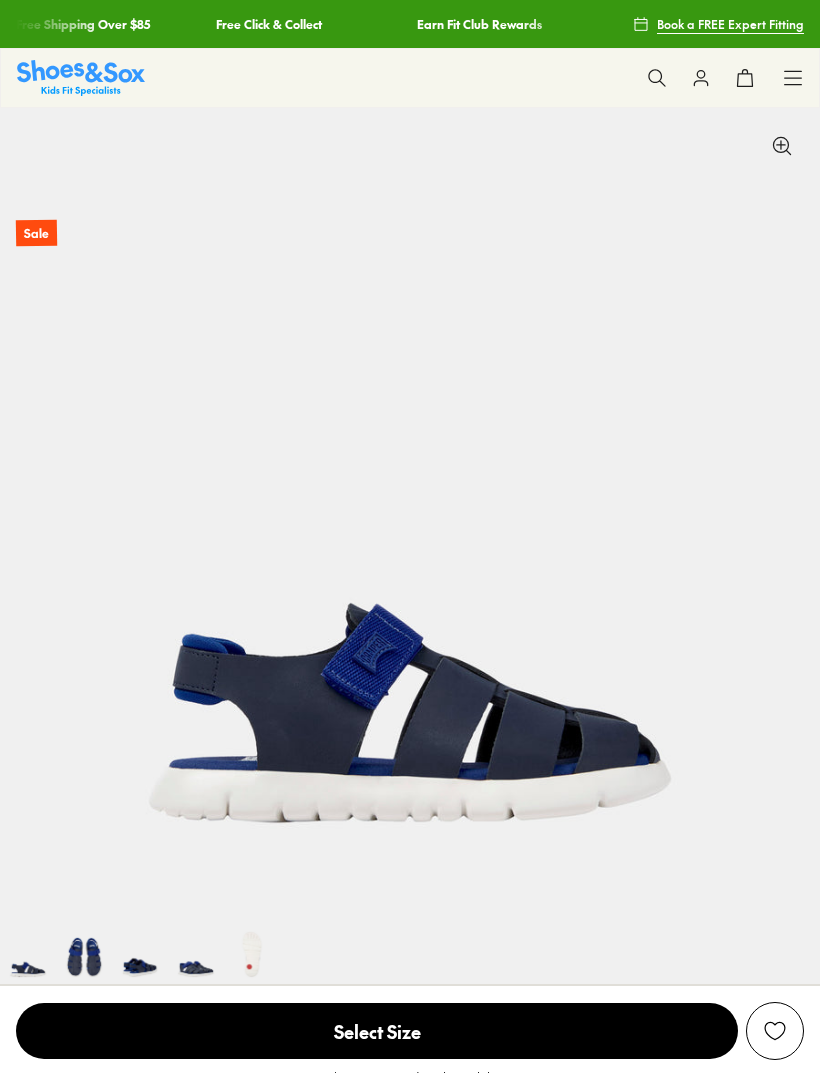 select on "*" 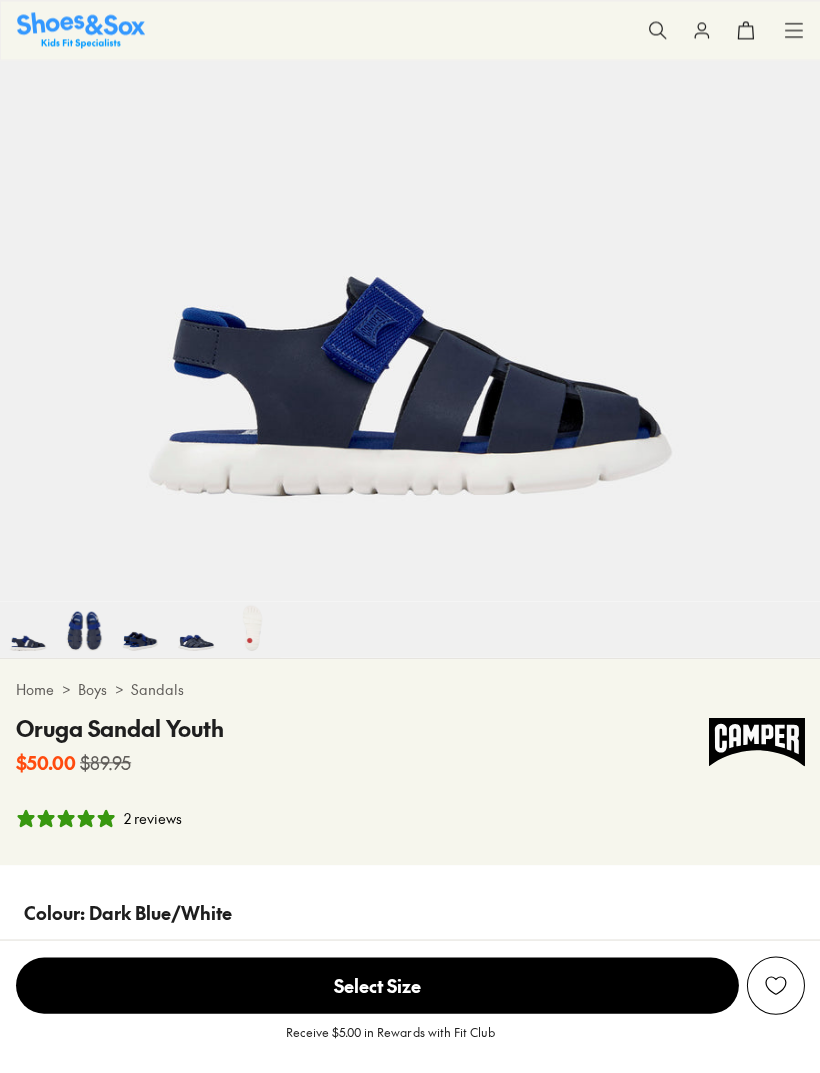 scroll, scrollTop: 0, scrollLeft: 0, axis: both 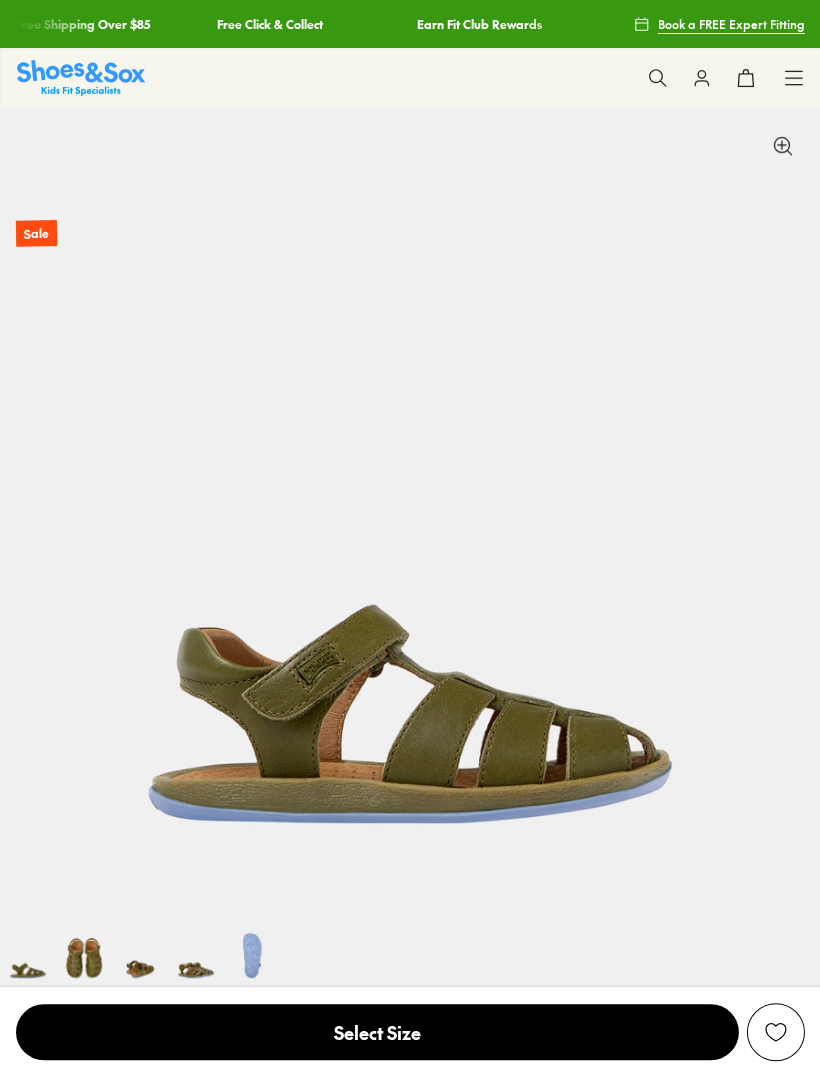 select on "*" 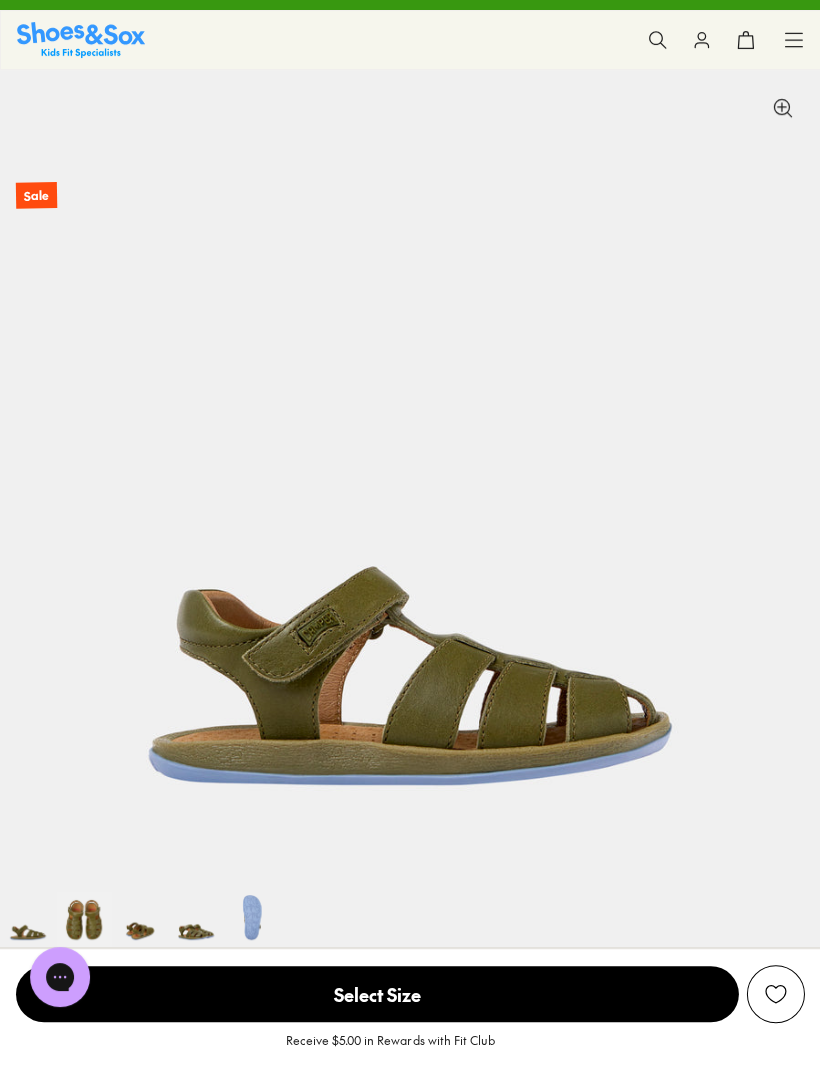 scroll, scrollTop: 40, scrollLeft: 0, axis: vertical 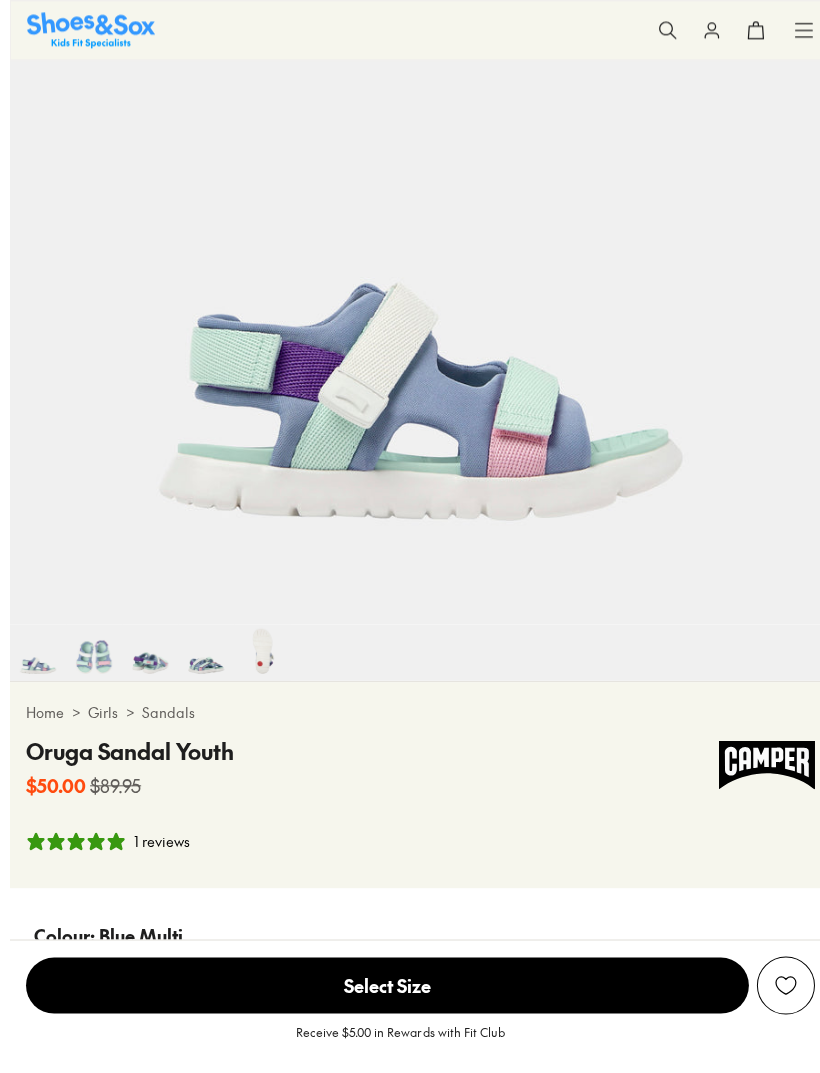 select on "*" 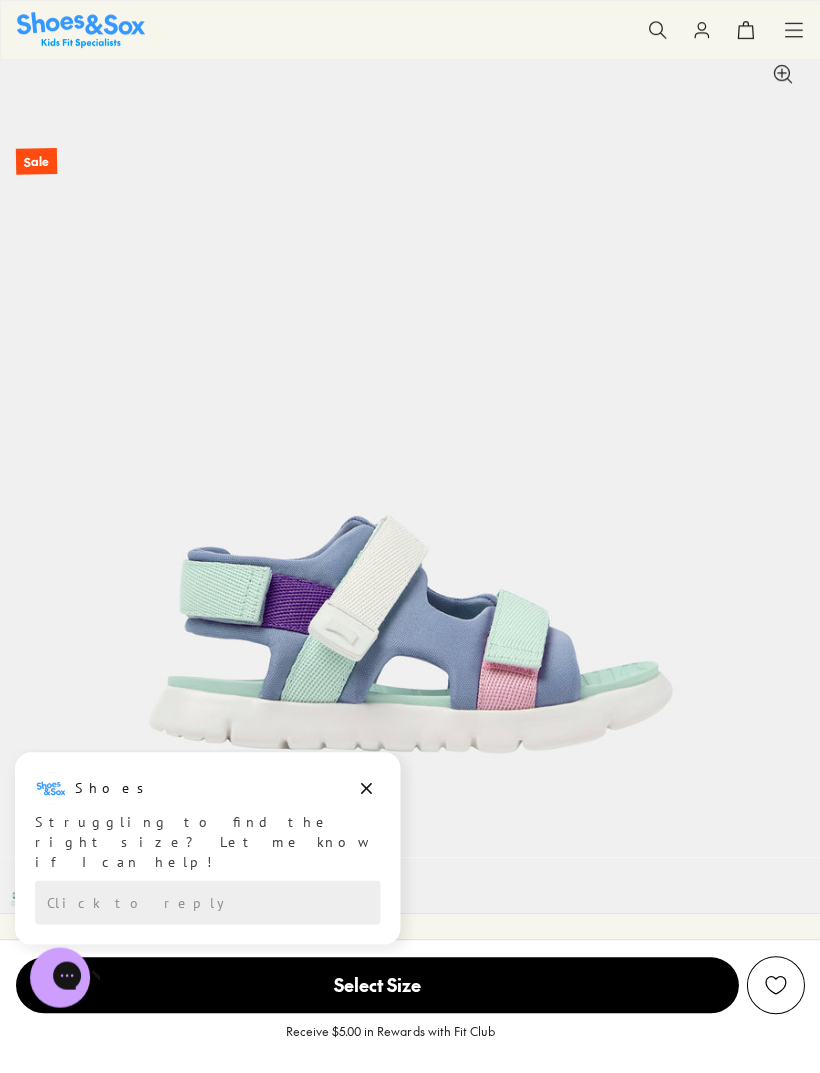 scroll, scrollTop: 0, scrollLeft: 0, axis: both 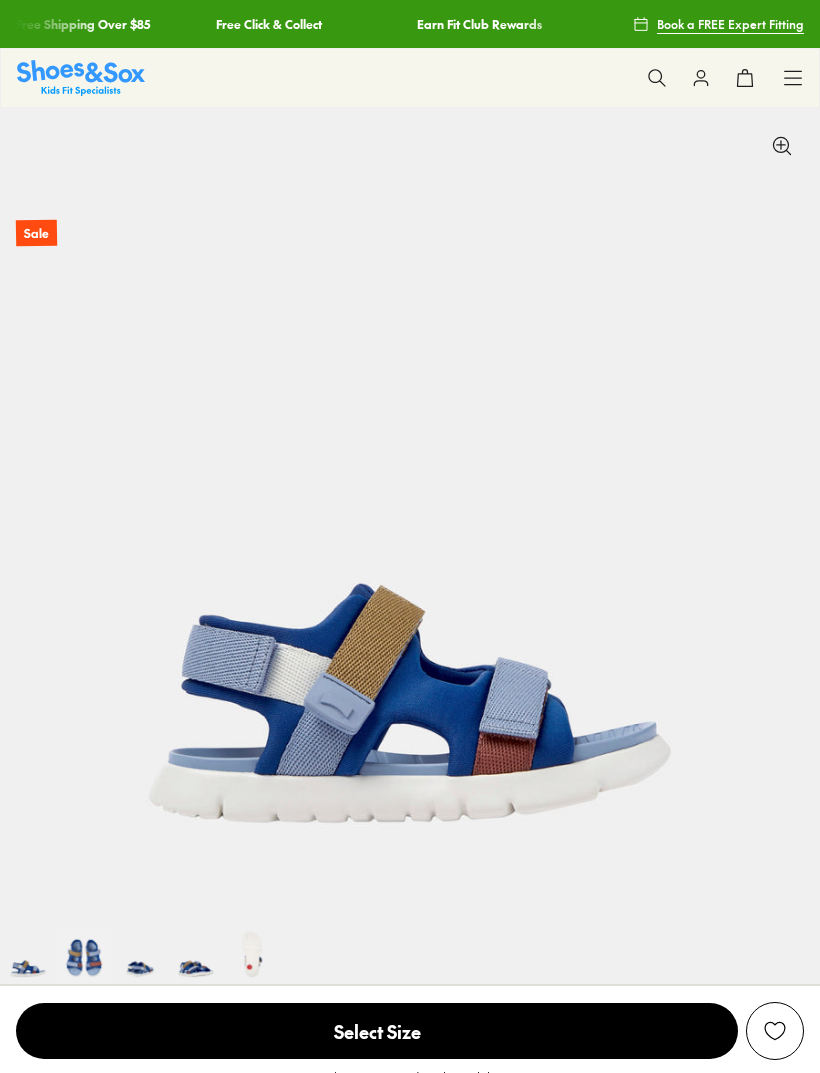 select on "*" 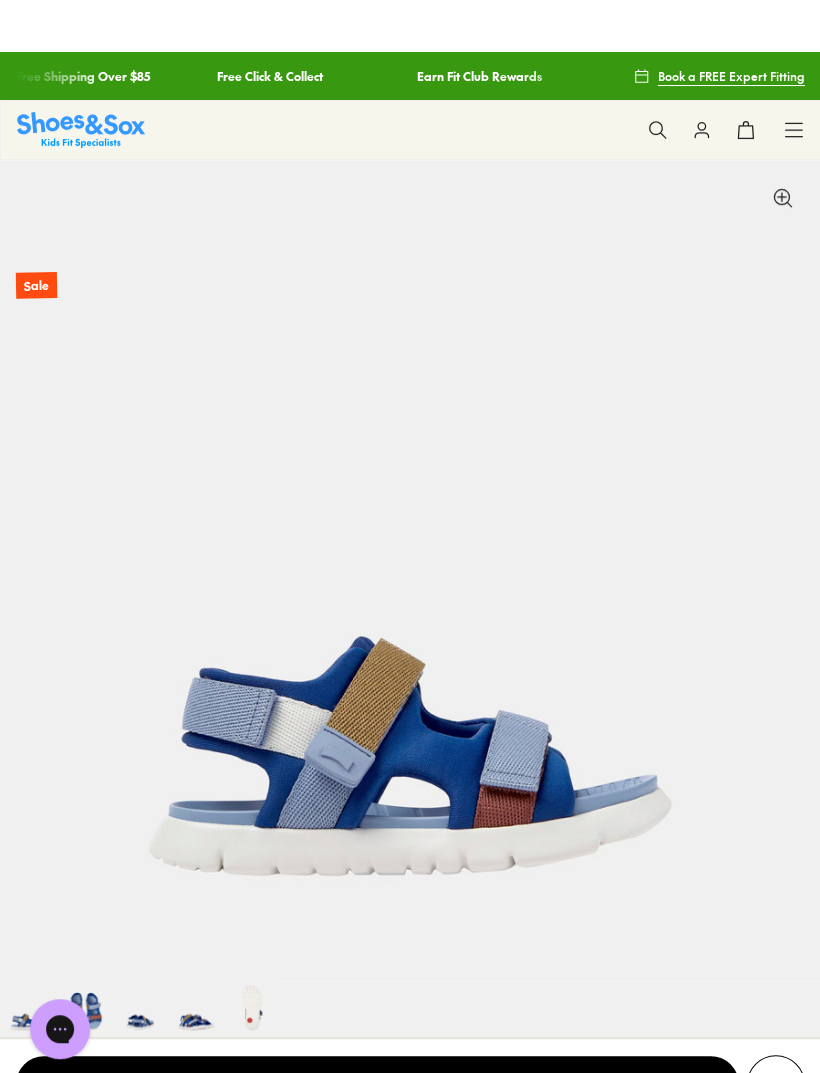 scroll, scrollTop: 0, scrollLeft: 0, axis: both 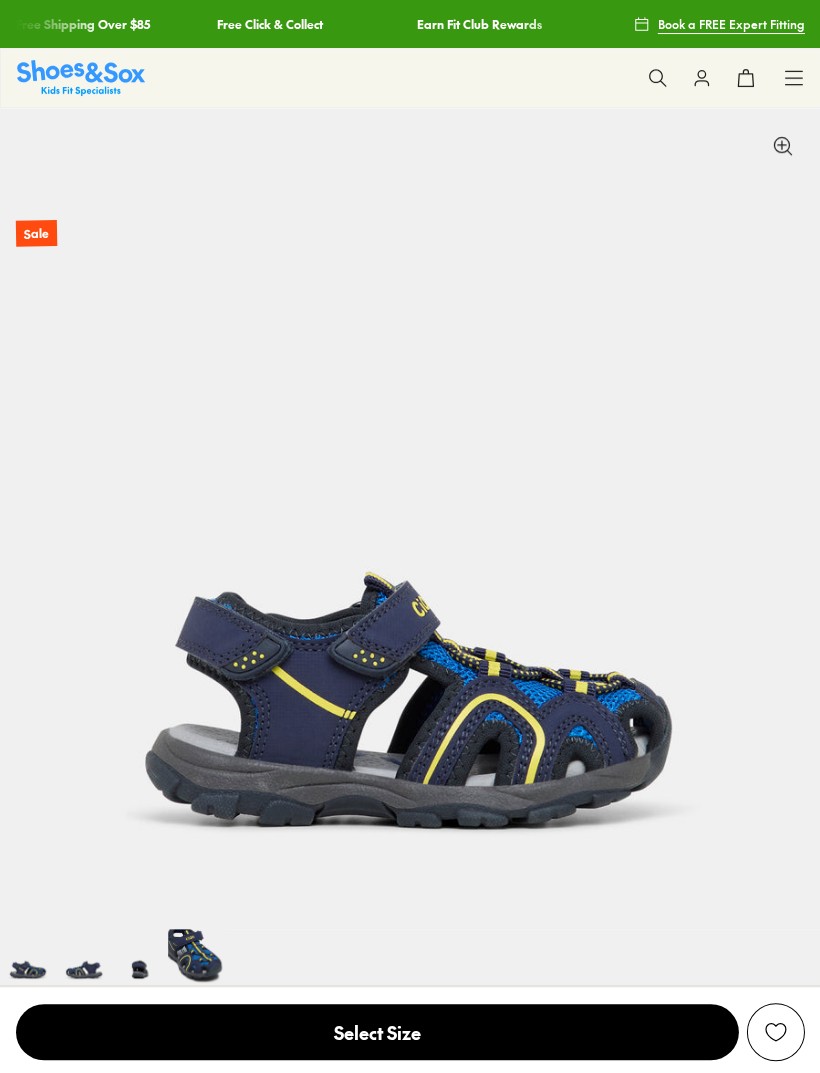 select on "*" 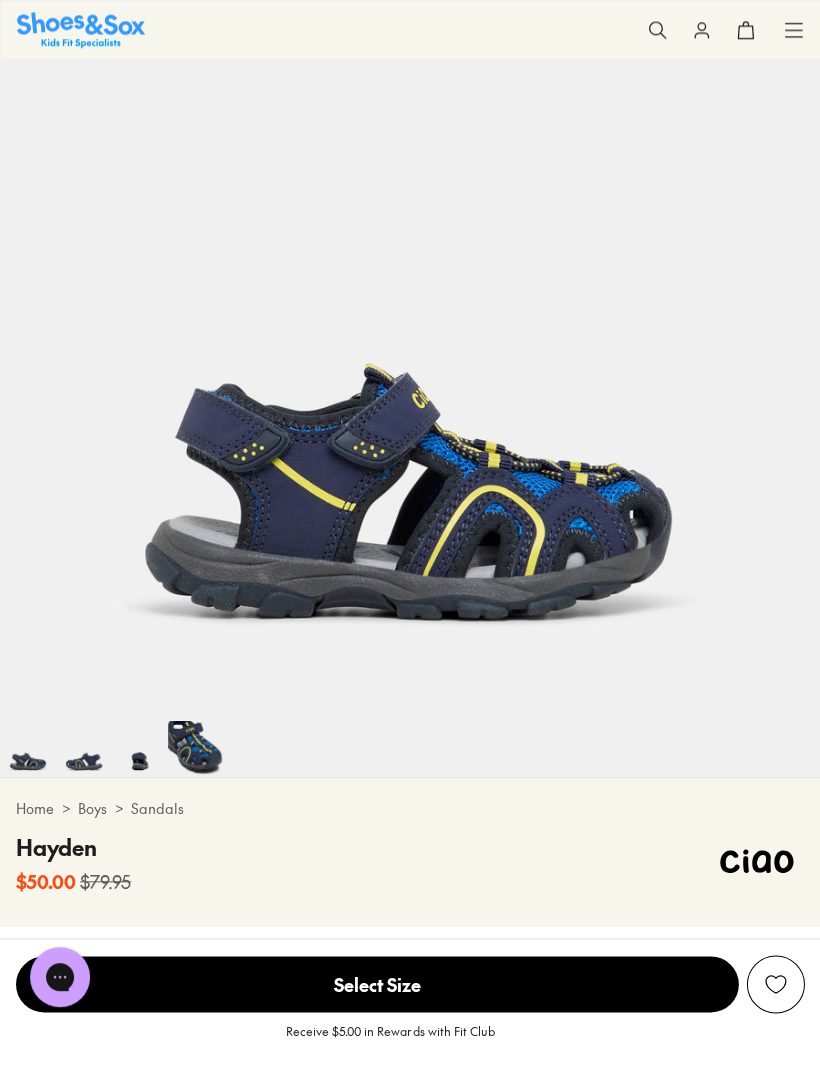 scroll, scrollTop: 294, scrollLeft: 0, axis: vertical 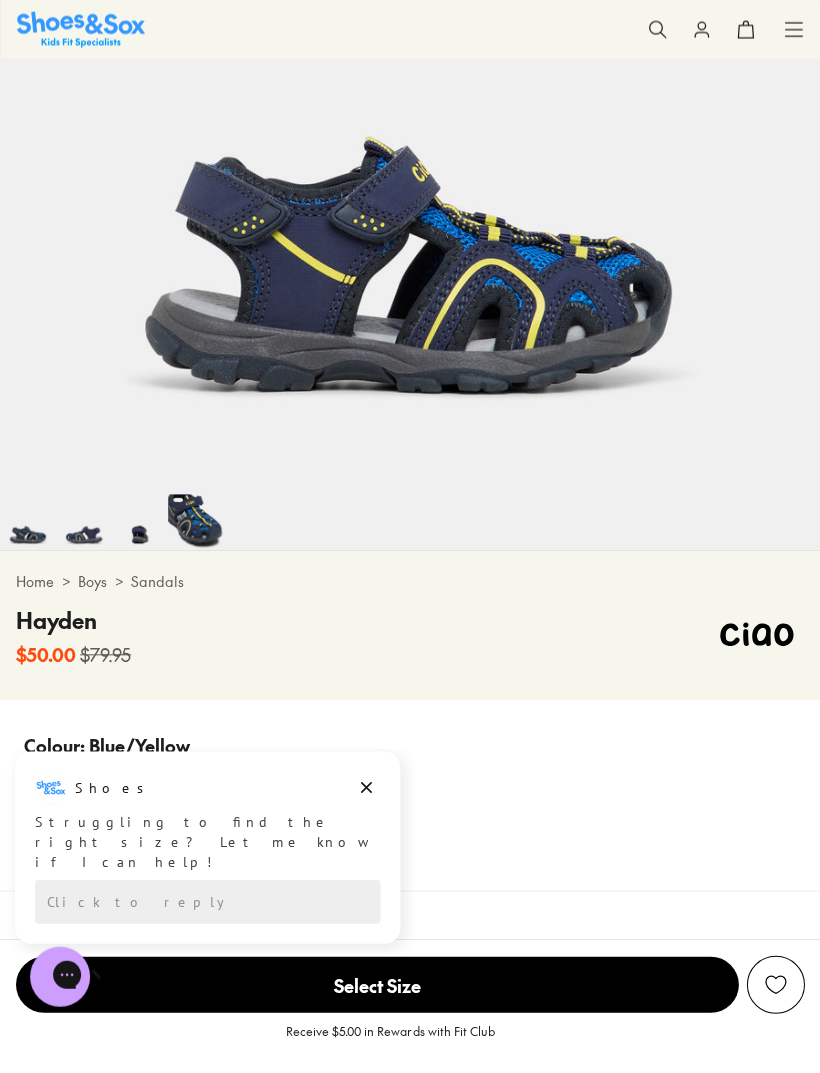 click at bounding box center (28, 522) 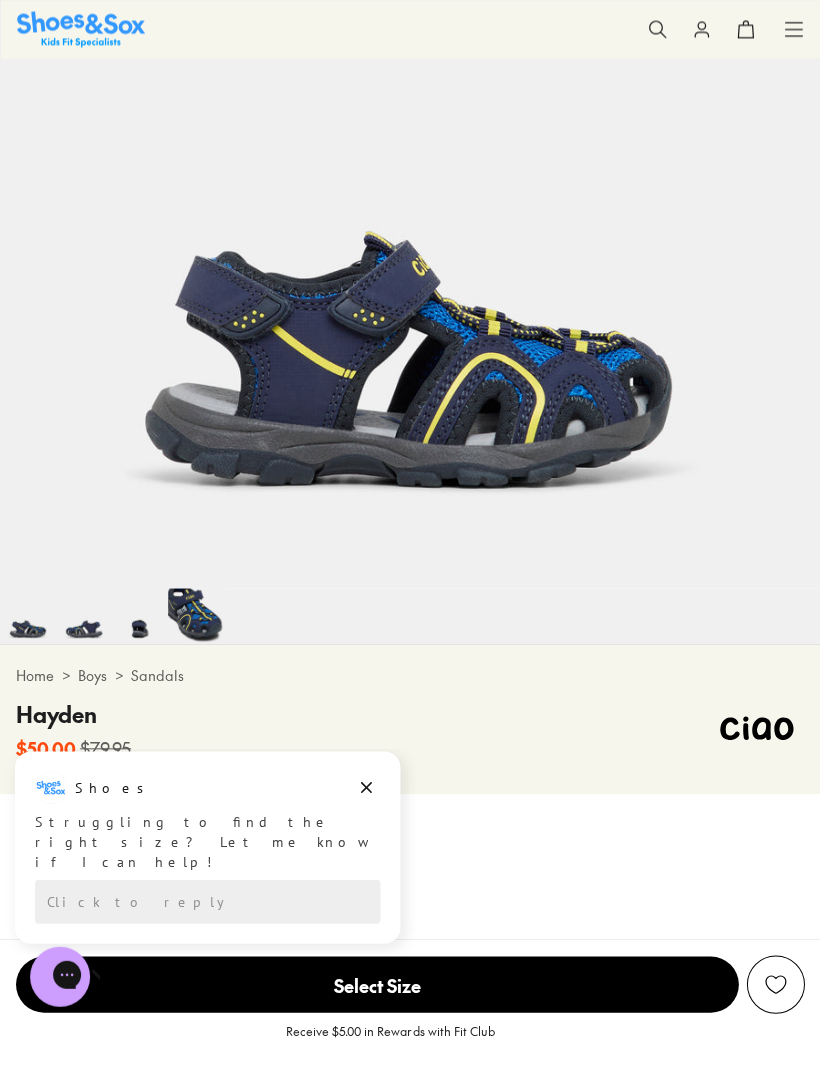 scroll, scrollTop: 341, scrollLeft: 0, axis: vertical 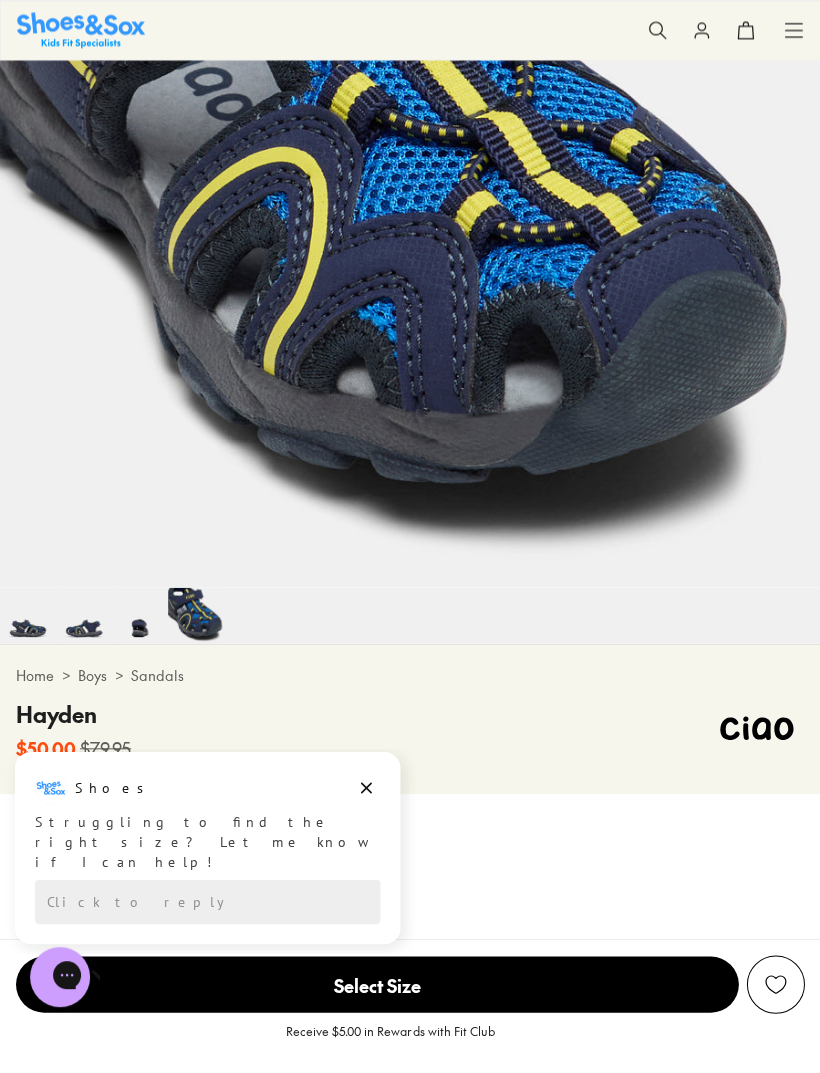 click at bounding box center (140, 615) 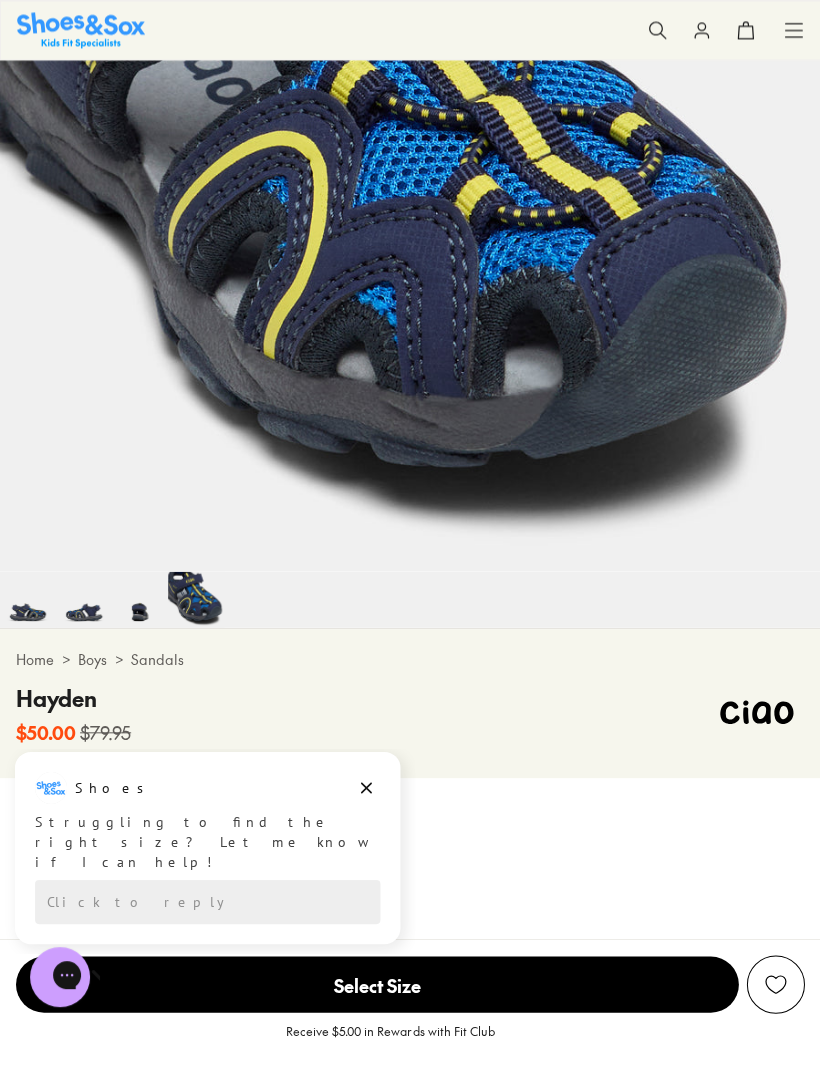 scroll, scrollTop: 274, scrollLeft: 0, axis: vertical 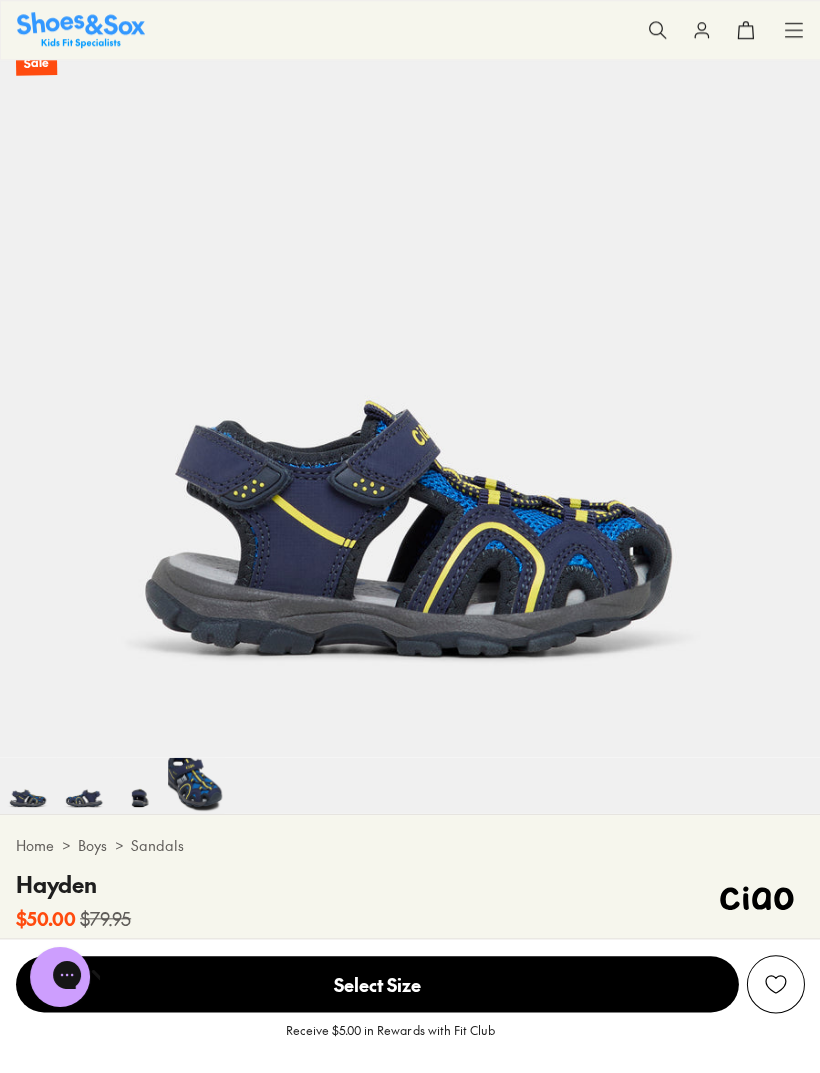 click at bounding box center [410, 785] 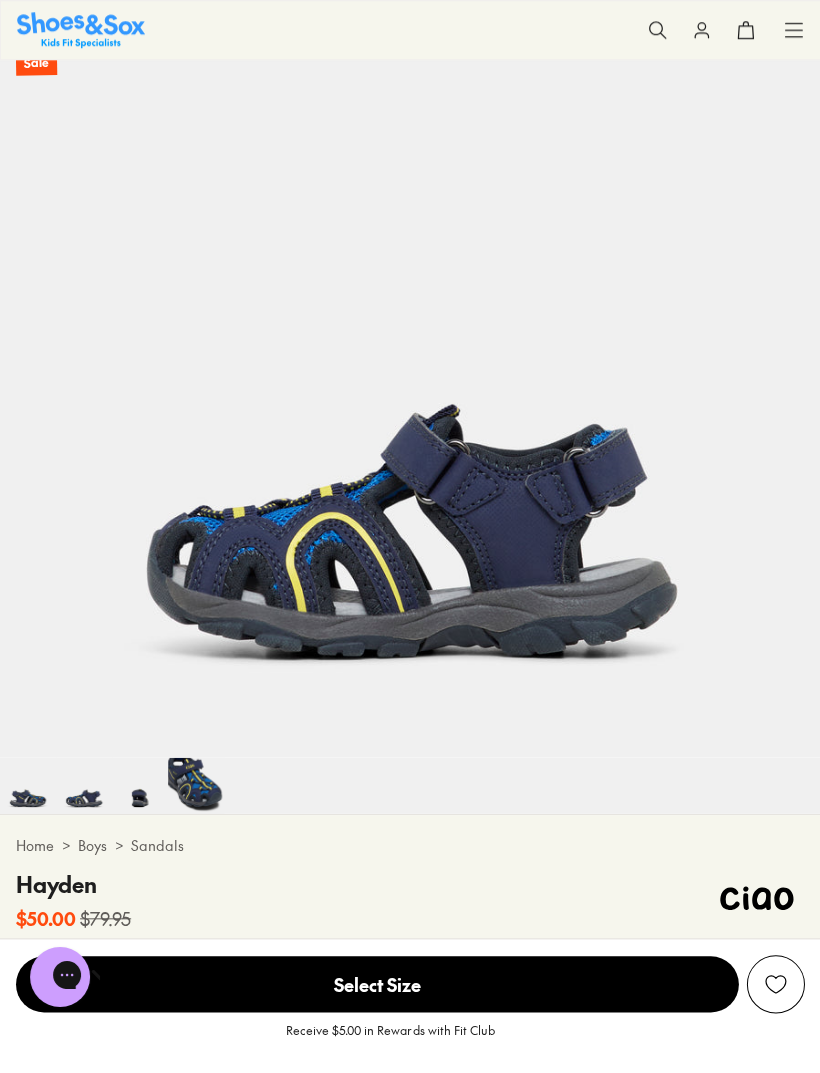 scroll, scrollTop: 107, scrollLeft: 0, axis: vertical 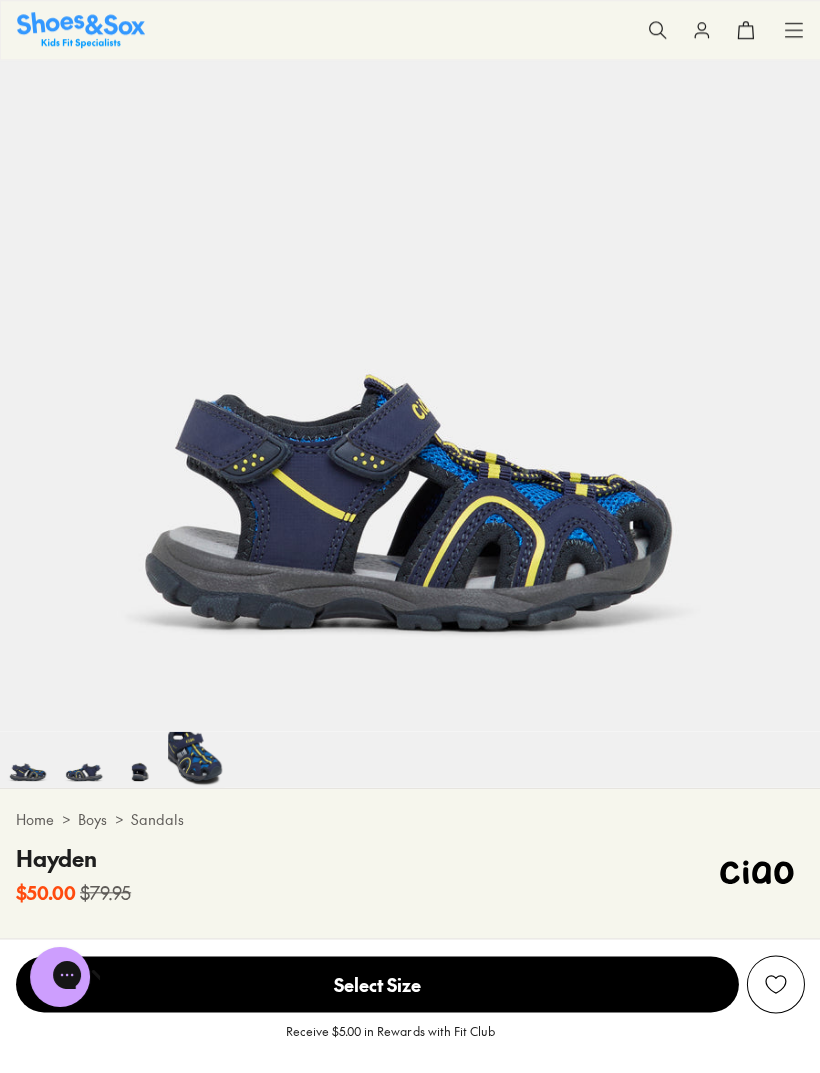 click at bounding box center (84, 759) 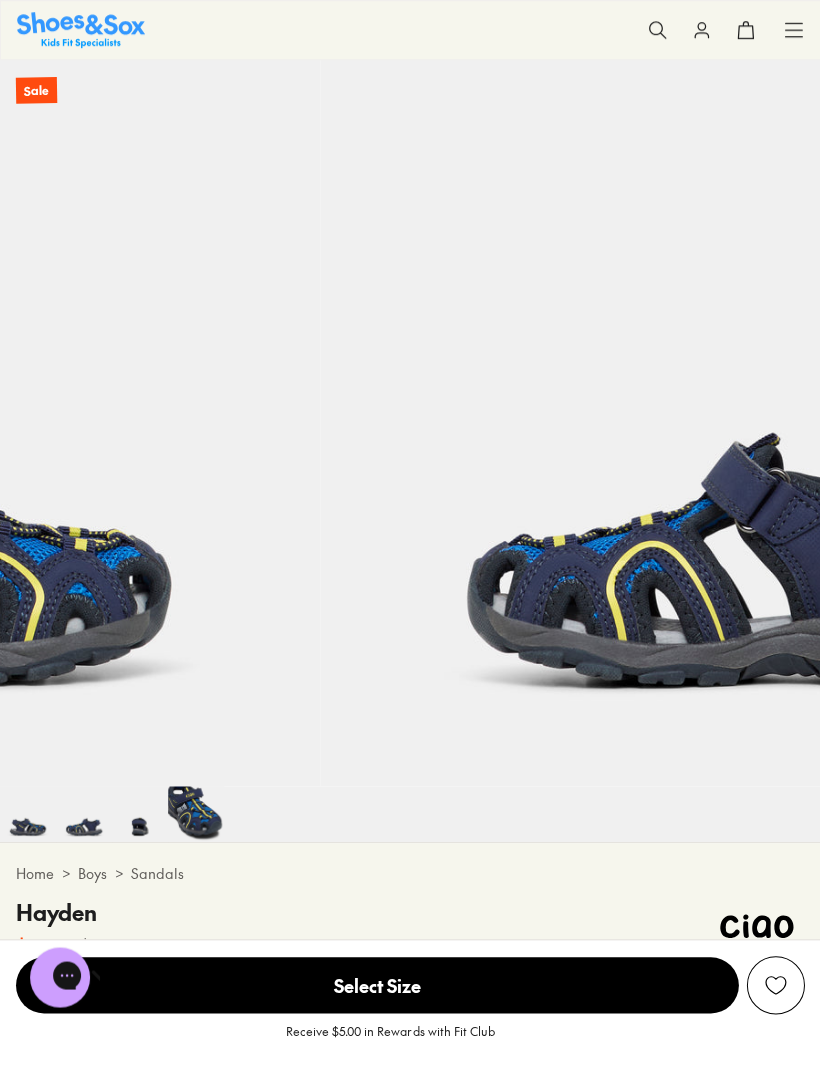 scroll, scrollTop: 109, scrollLeft: 0, axis: vertical 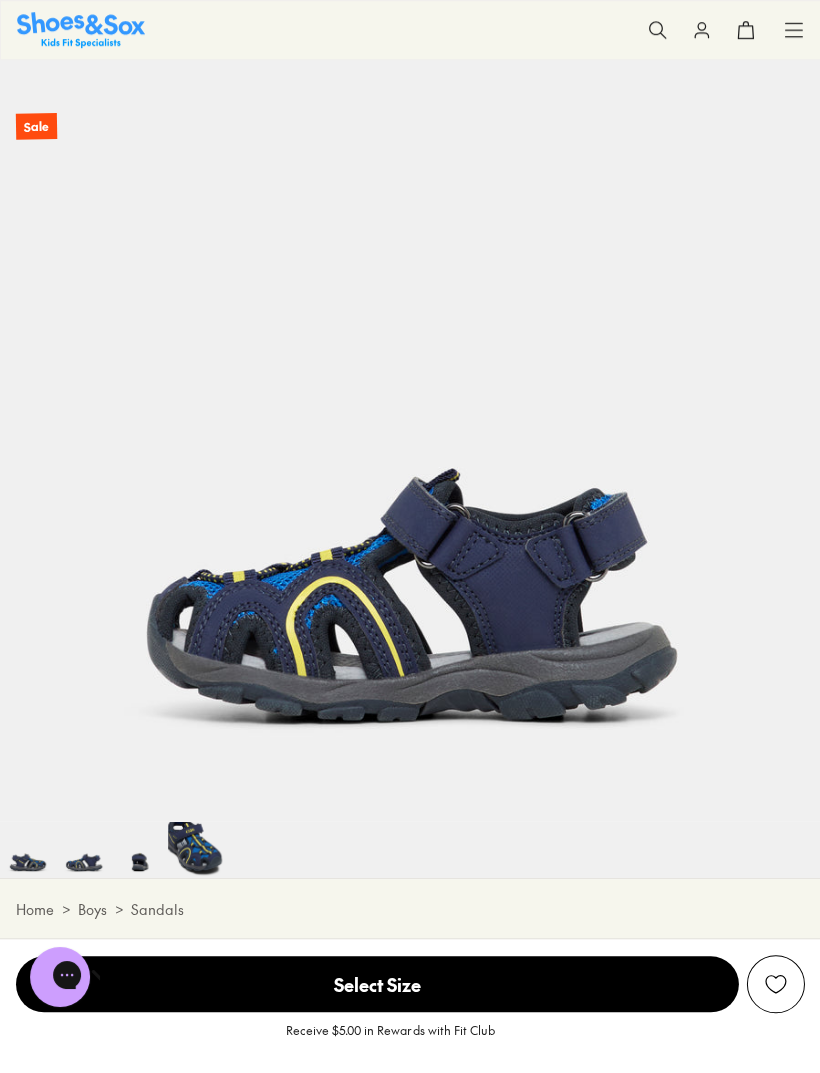 click at bounding box center (28, 849) 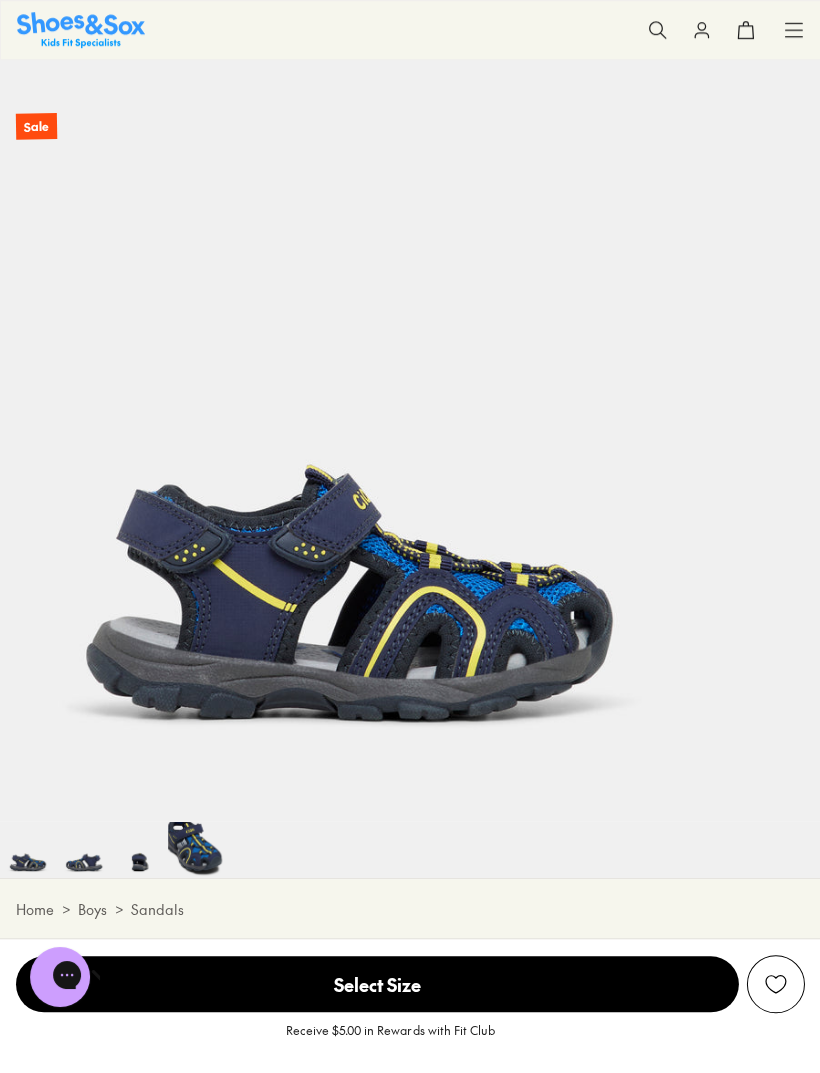 scroll, scrollTop: 0, scrollLeft: 0, axis: both 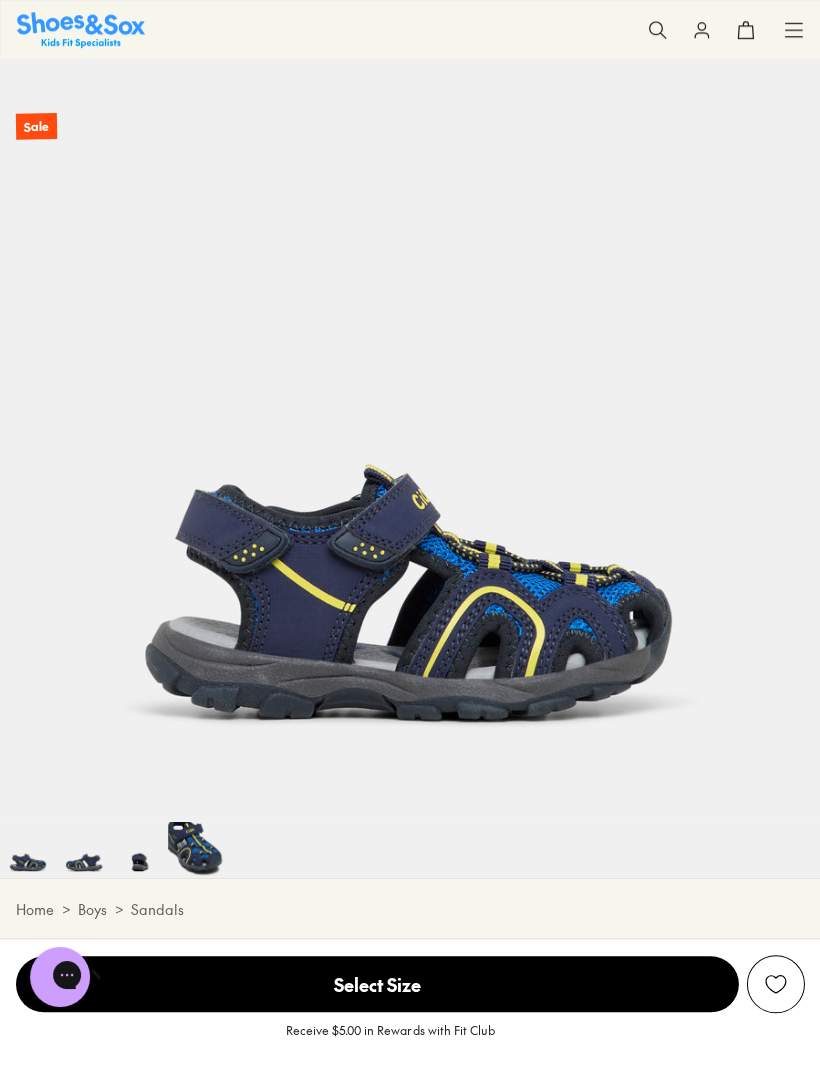 click at bounding box center (196, 849) 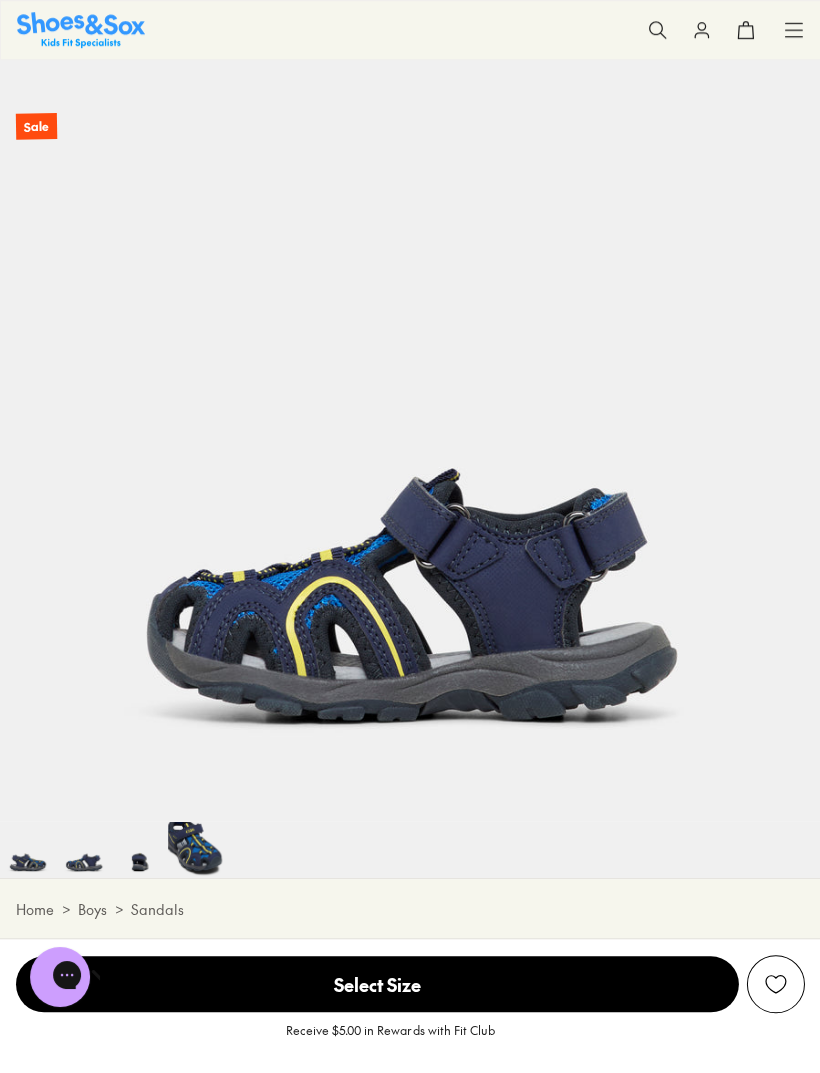 scroll, scrollTop: 0, scrollLeft: 820, axis: horizontal 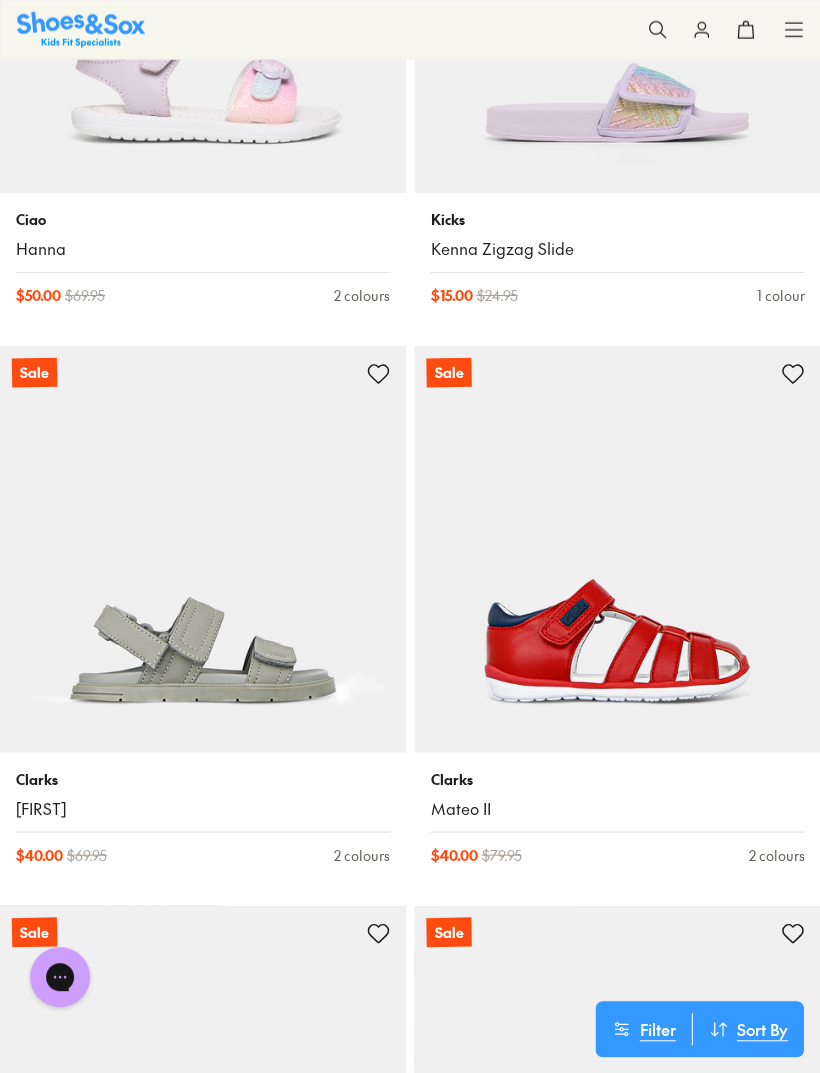 click on "Clarks" at bounding box center (617, 778) 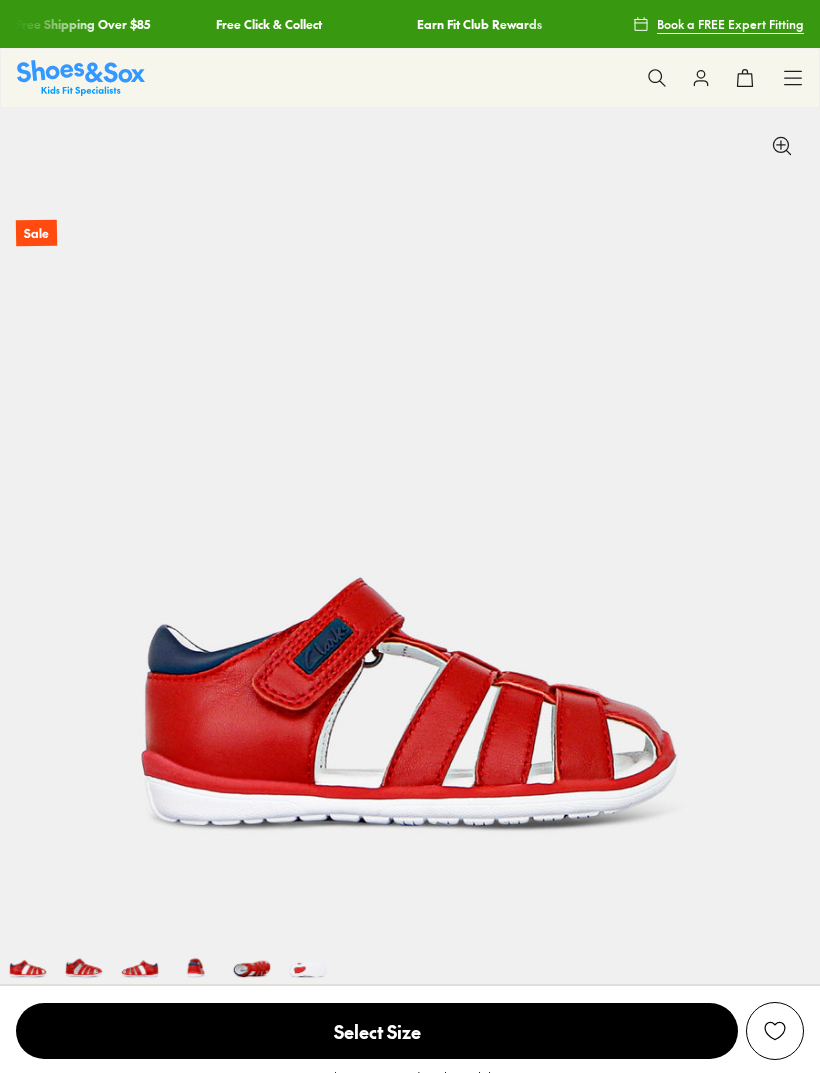 scroll, scrollTop: 0, scrollLeft: 0, axis: both 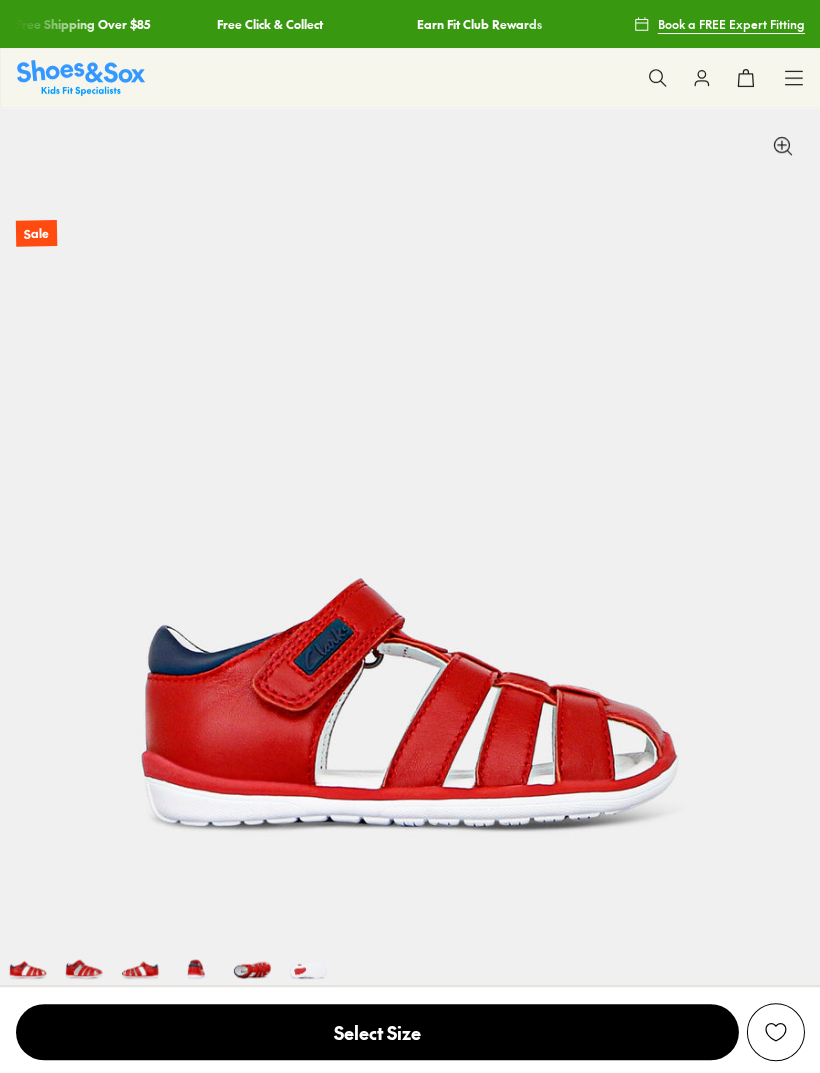 select on "*" 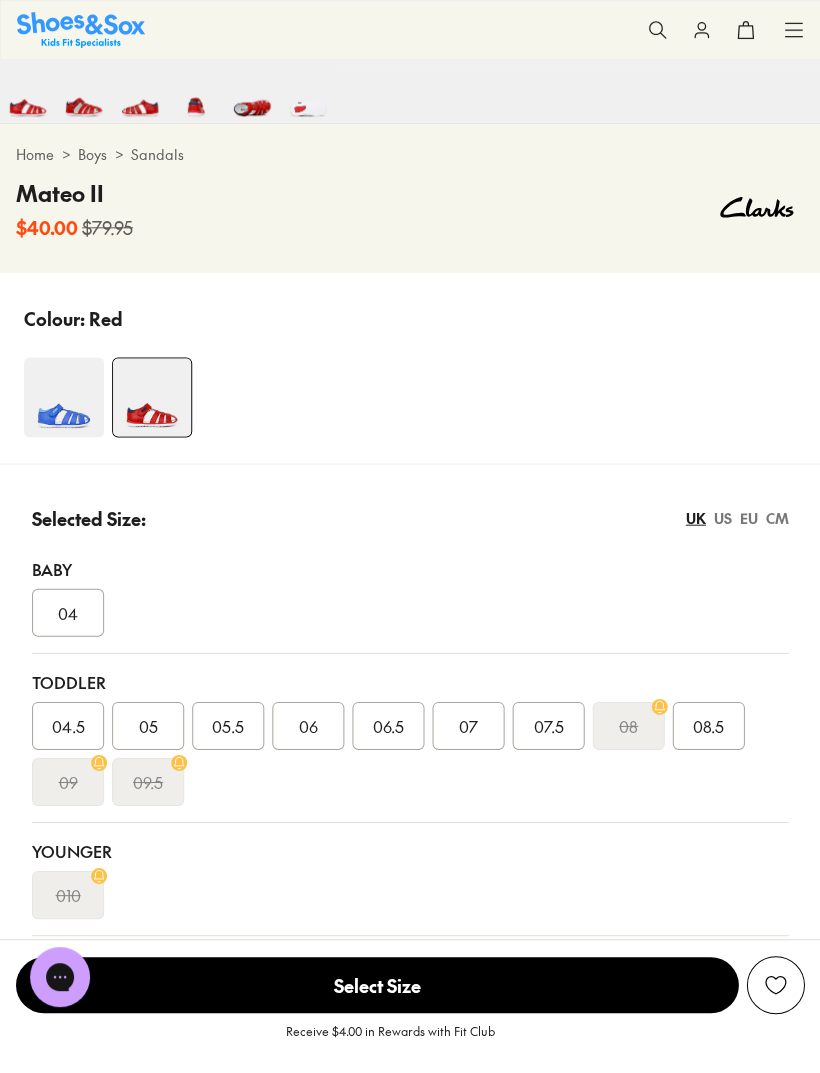 scroll, scrollTop: 864, scrollLeft: 0, axis: vertical 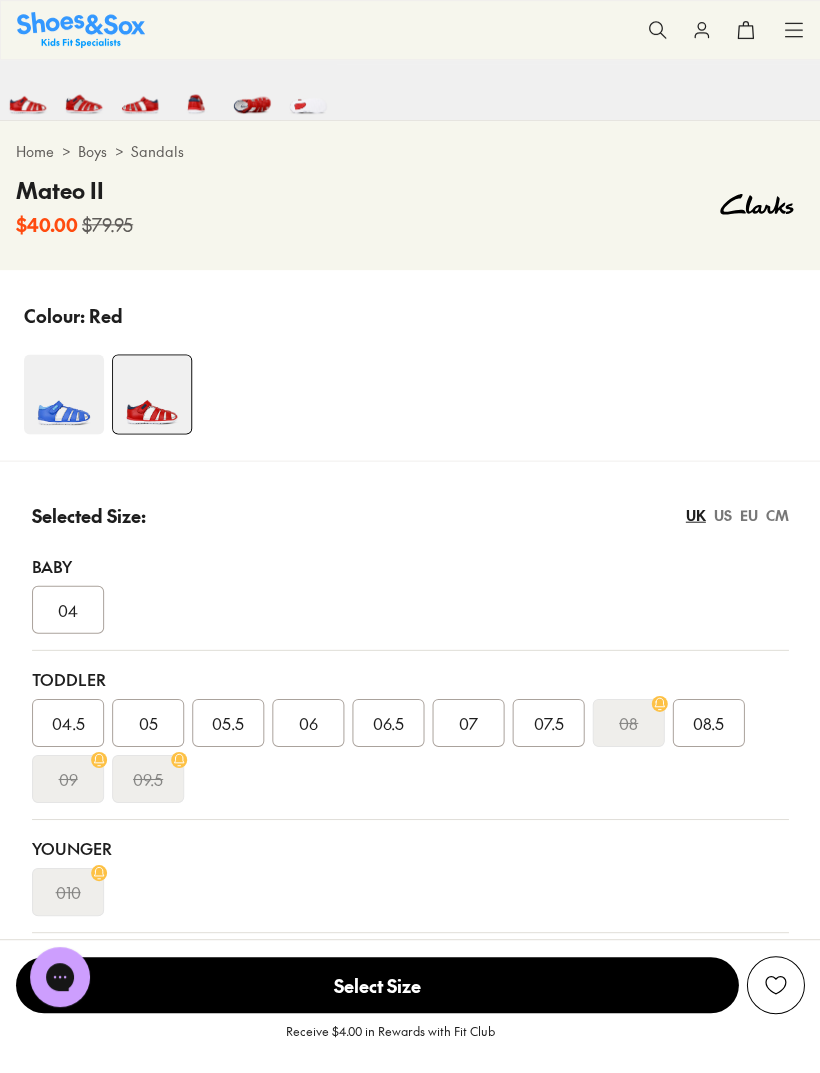 click on "EU" at bounding box center (748, 514) 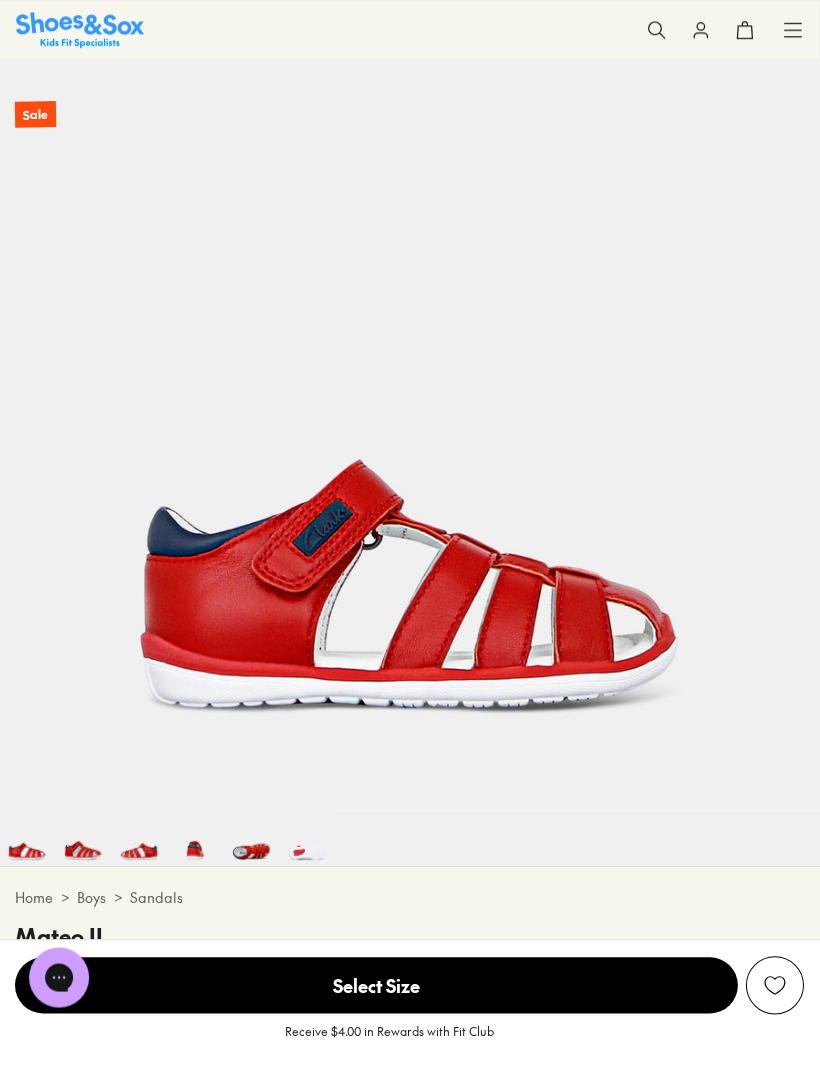 scroll, scrollTop: 118, scrollLeft: 0, axis: vertical 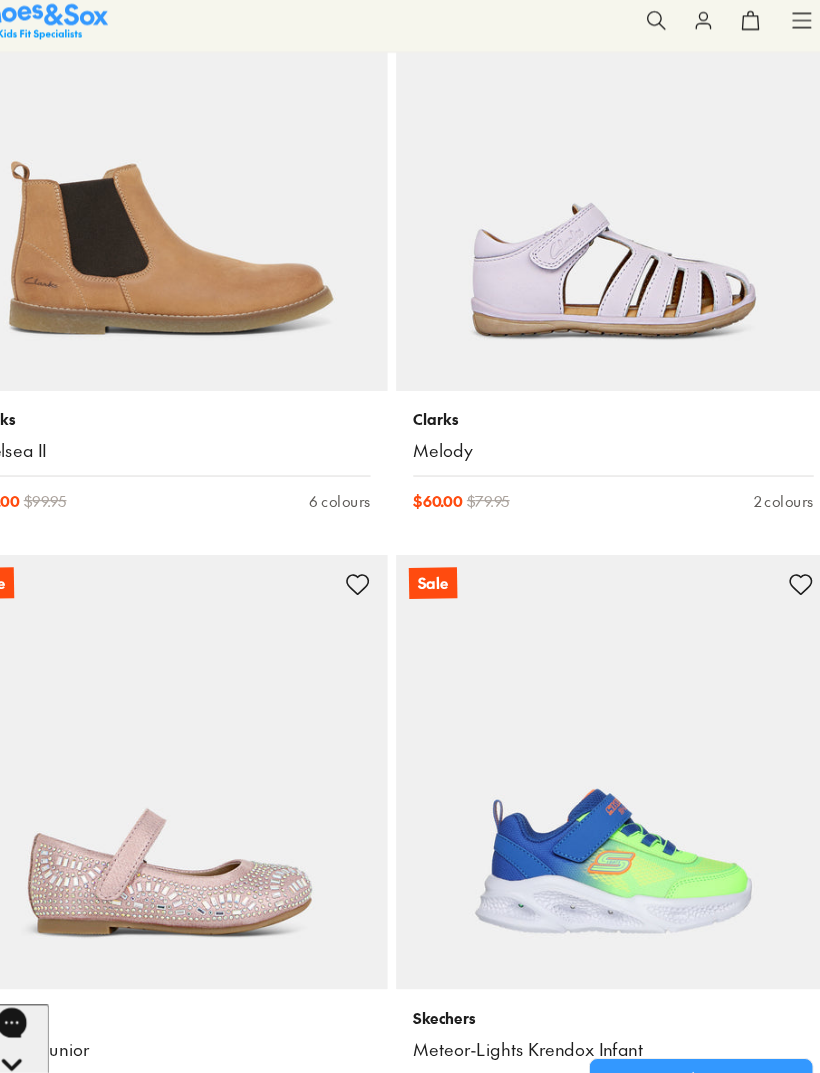 click 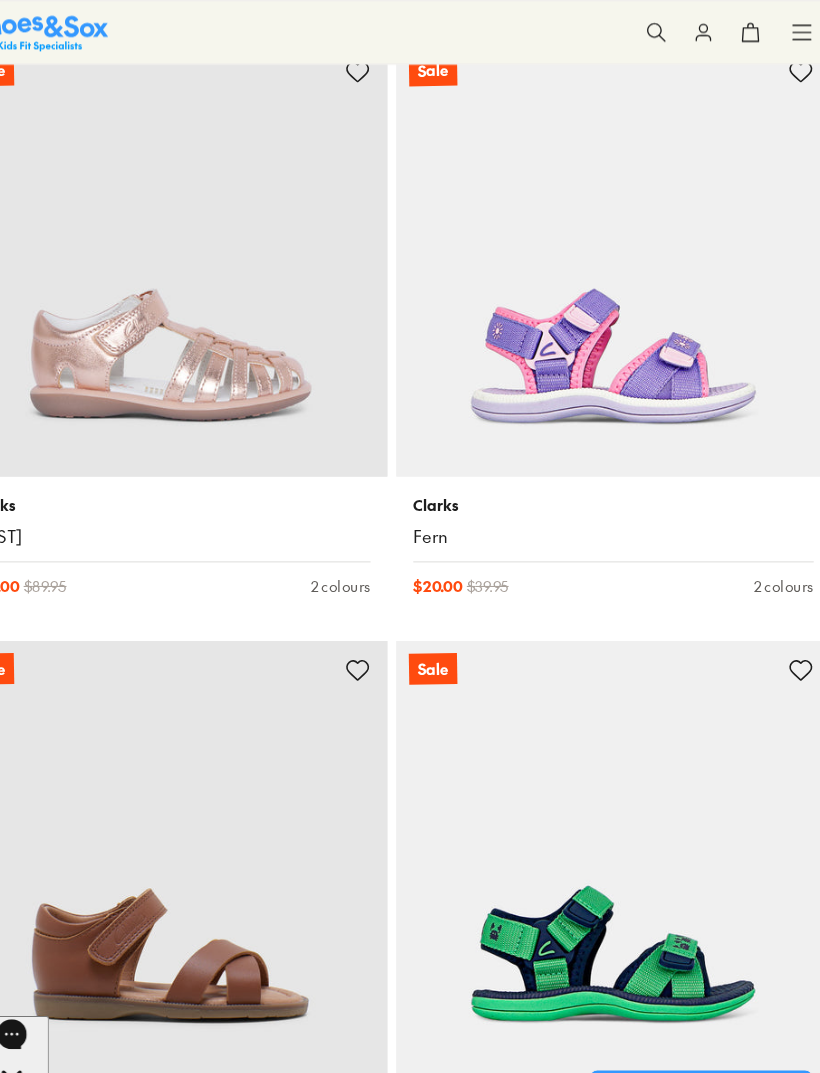 scroll, scrollTop: 27793, scrollLeft: 0, axis: vertical 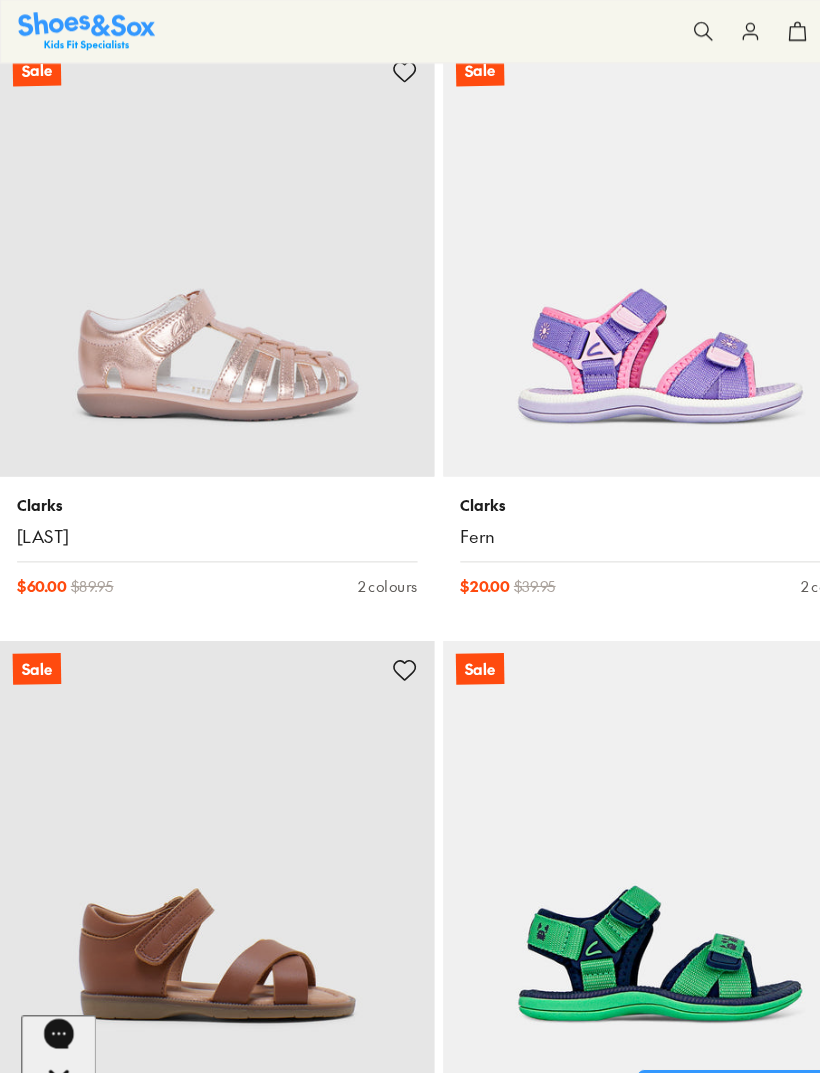 click at bounding box center (203, 243) 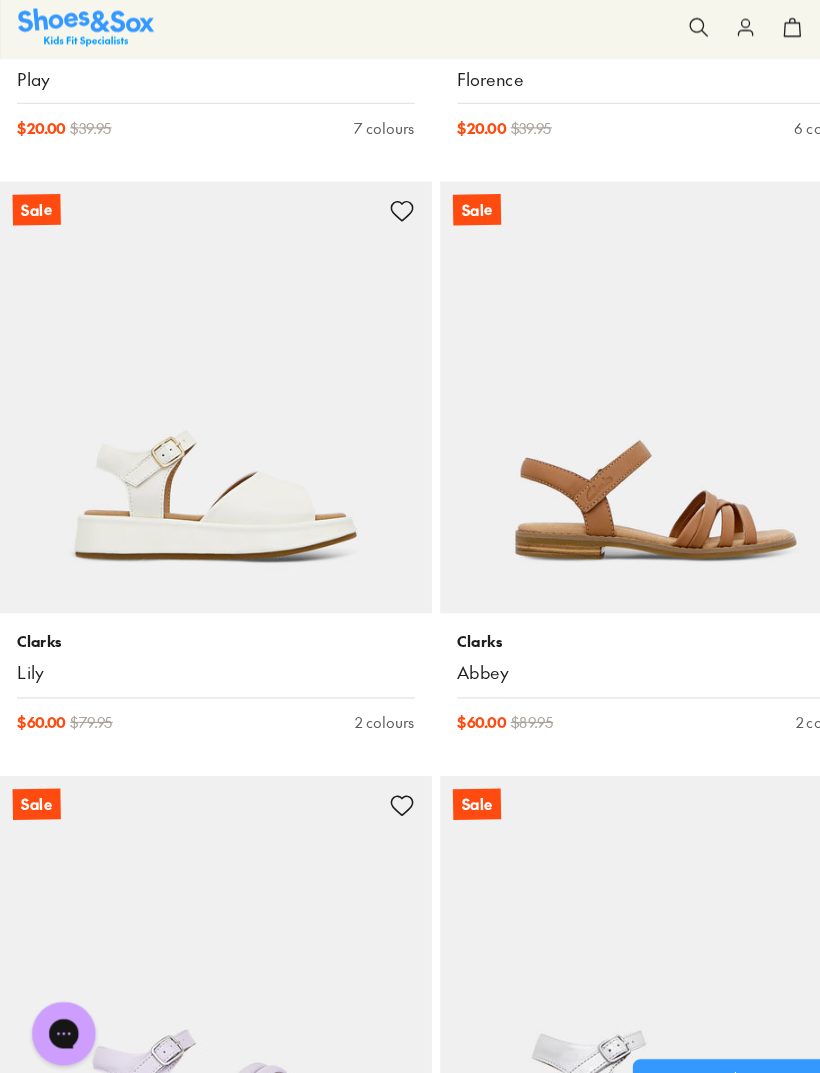 scroll, scrollTop: 32689, scrollLeft: 0, axis: vertical 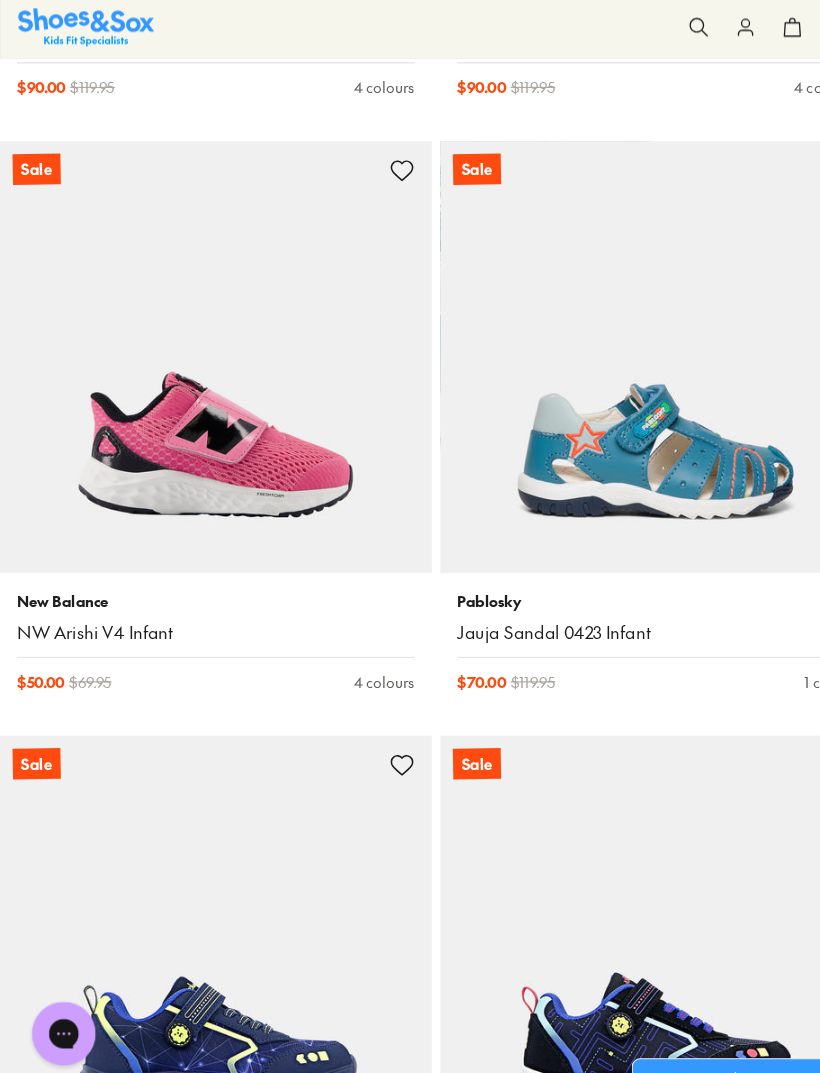click at bounding box center (617, 340) 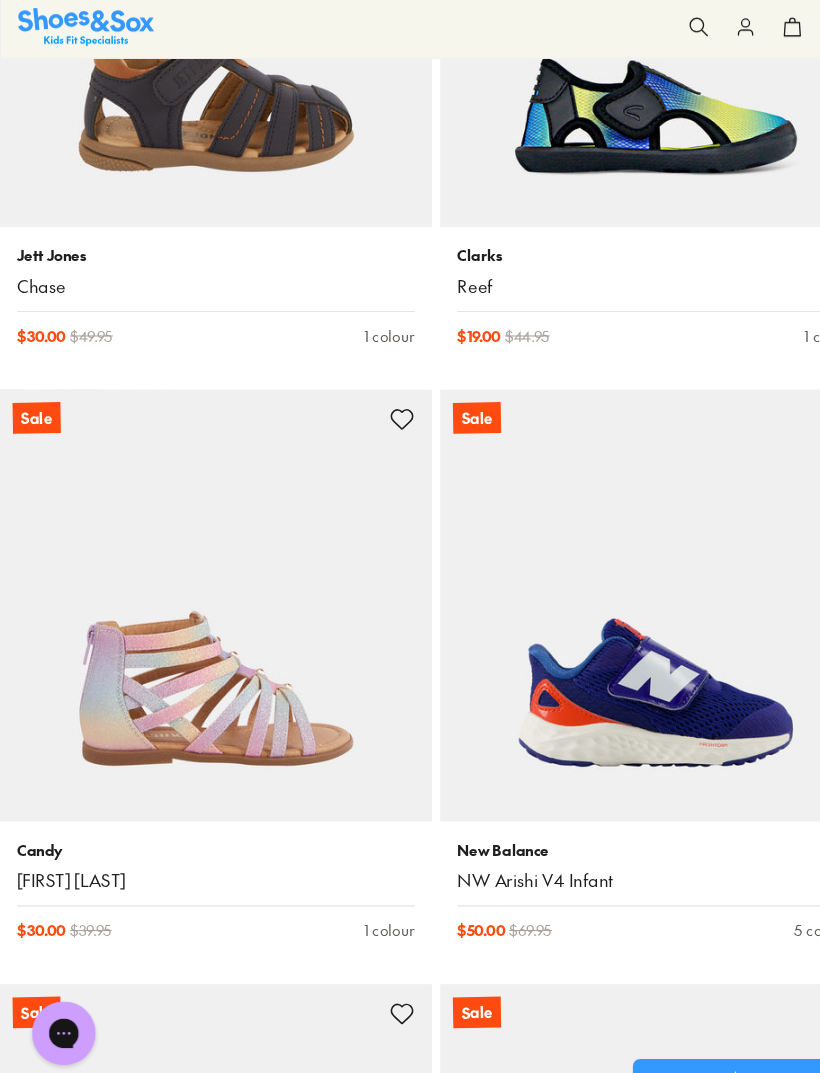 scroll, scrollTop: 61606, scrollLeft: 0, axis: vertical 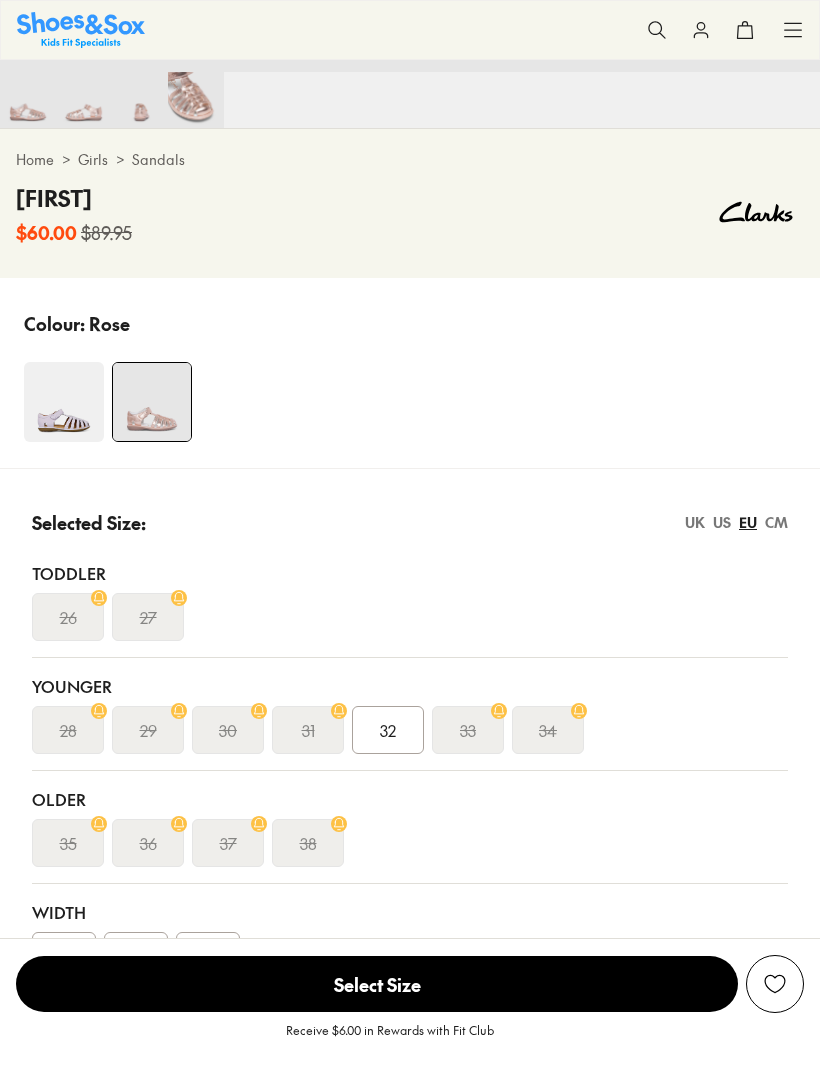 select on "*" 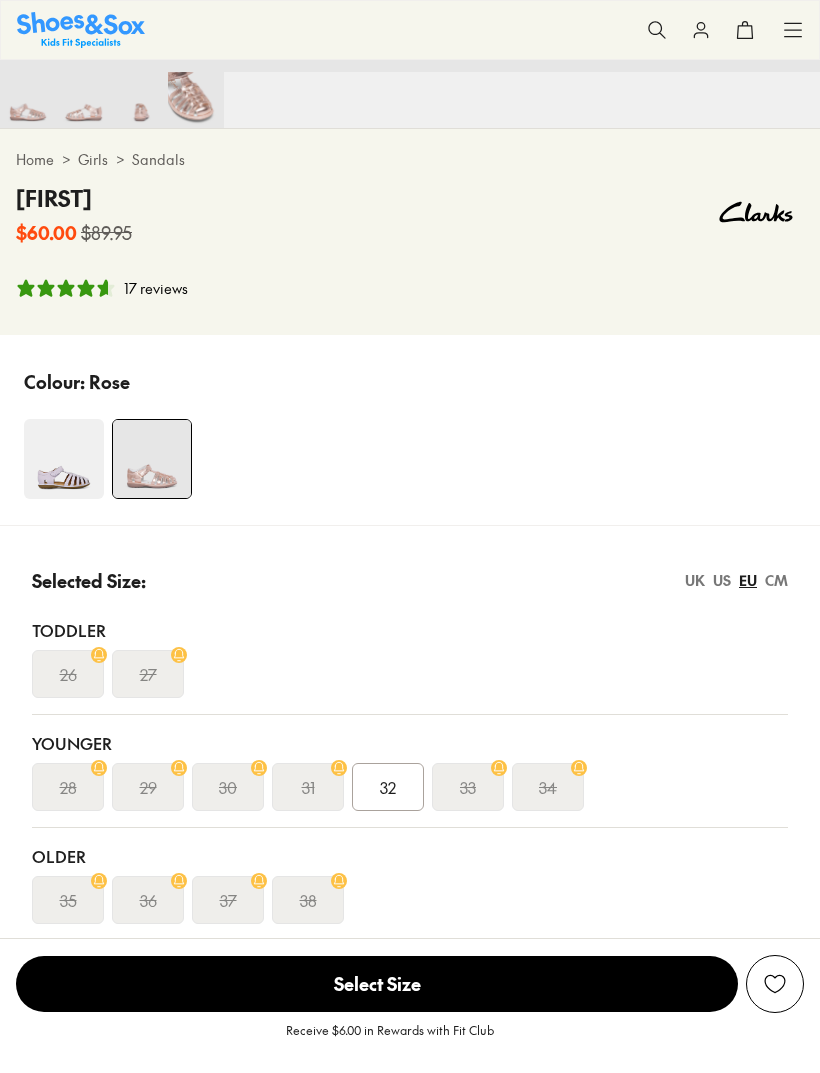 scroll, scrollTop: 856, scrollLeft: 0, axis: vertical 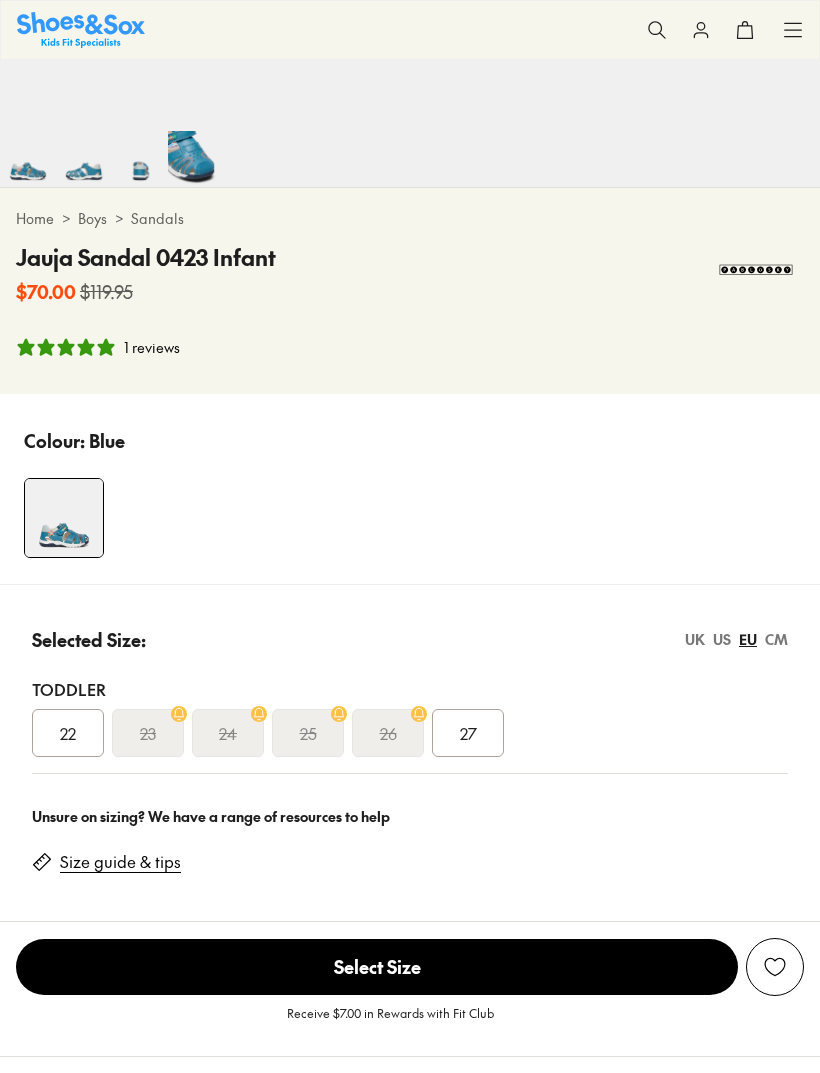 select on "*" 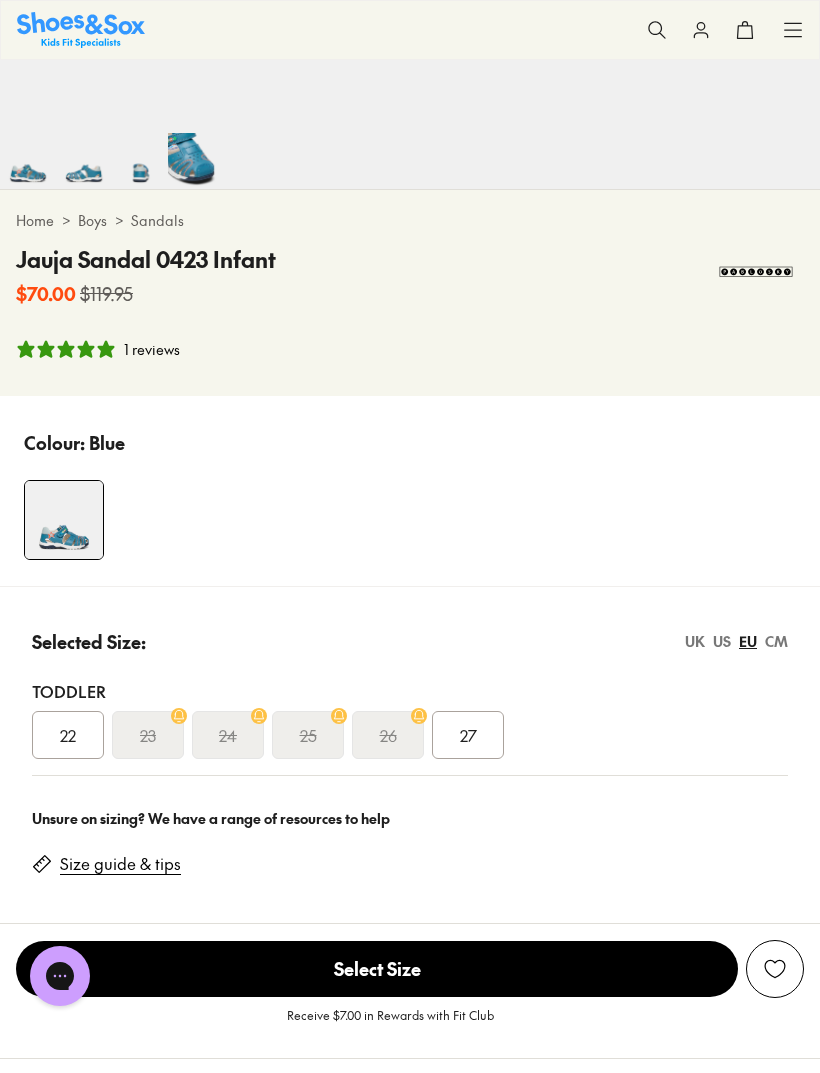 scroll, scrollTop: 0, scrollLeft: 0, axis: both 